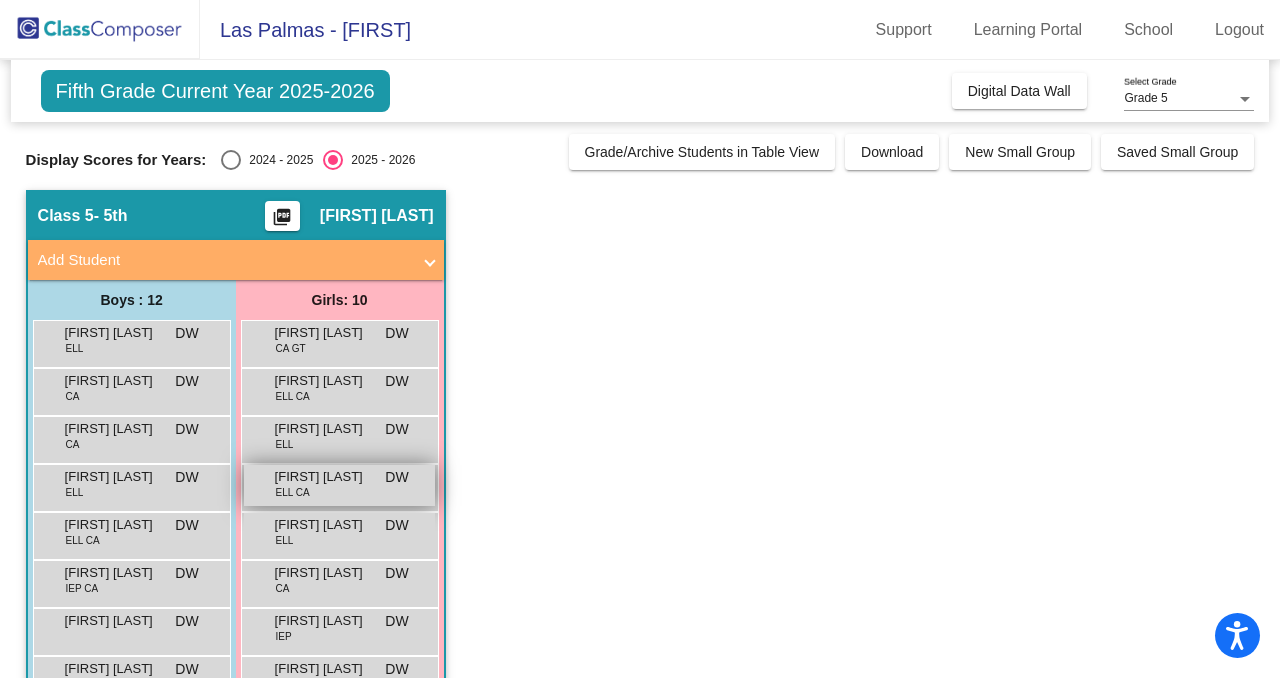 scroll, scrollTop: 0, scrollLeft: 0, axis: both 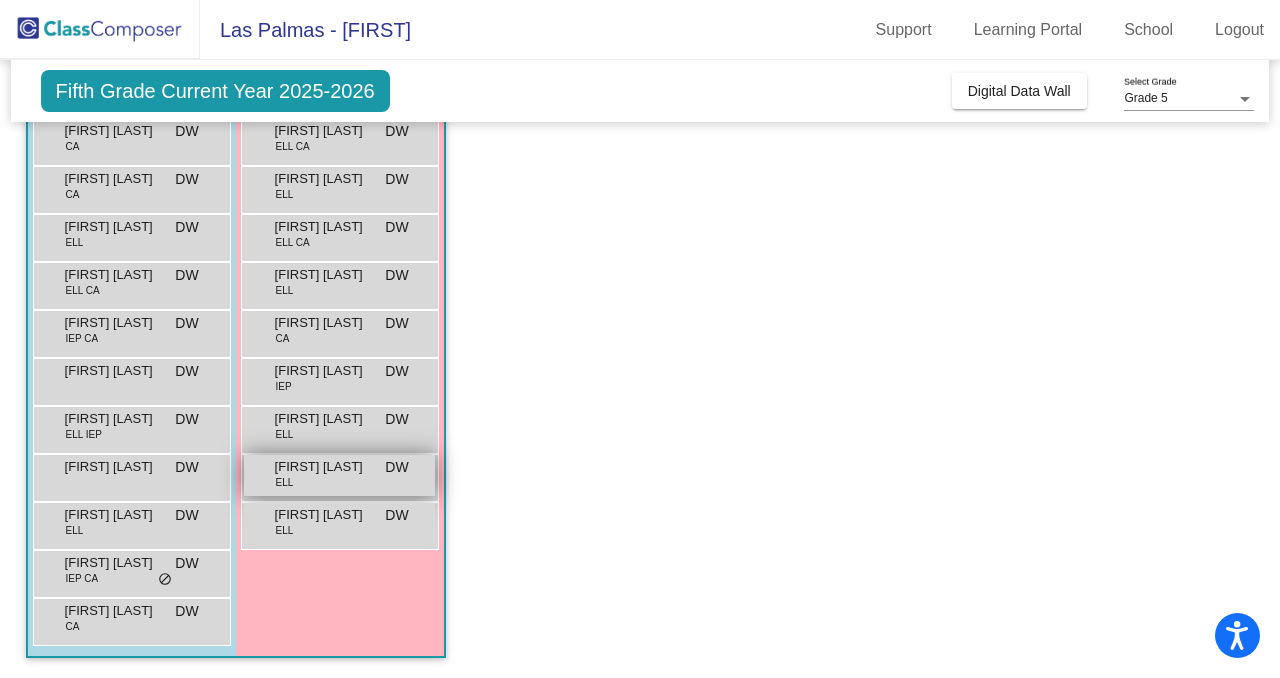 click on "[FIRST] [LAST] [LAST]" at bounding box center [325, 467] 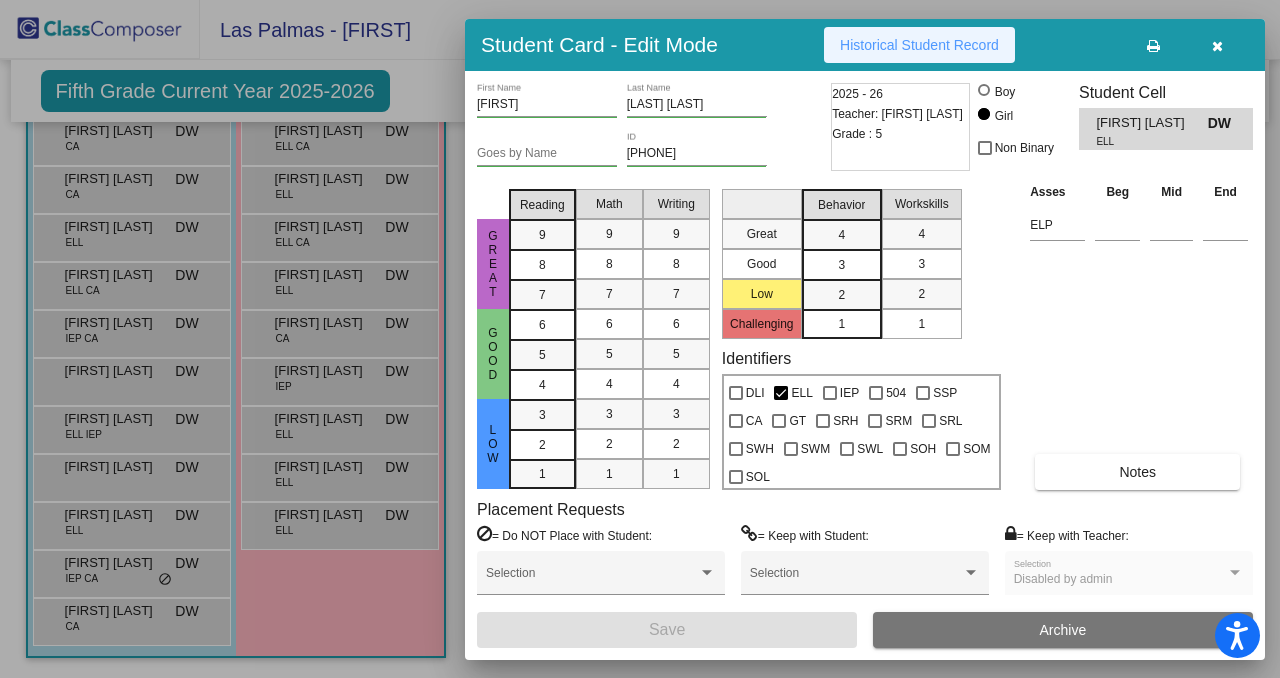 click on "Historical Student Record" at bounding box center [919, 45] 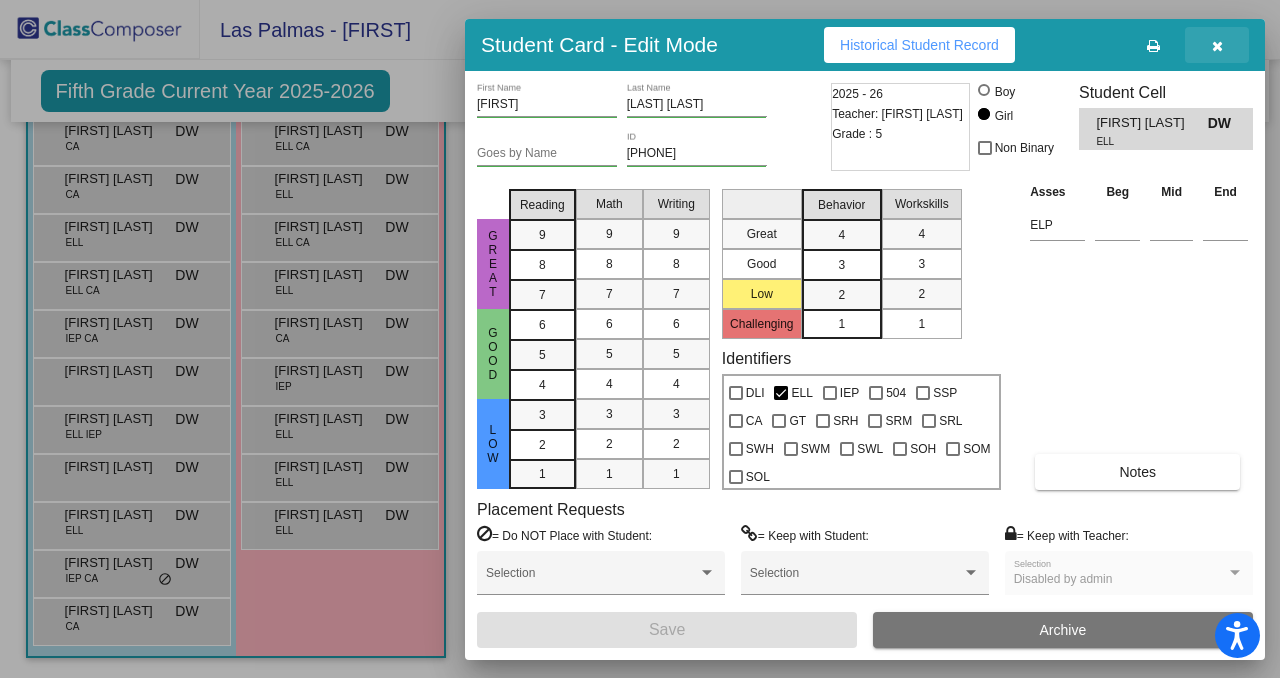click at bounding box center (1217, 46) 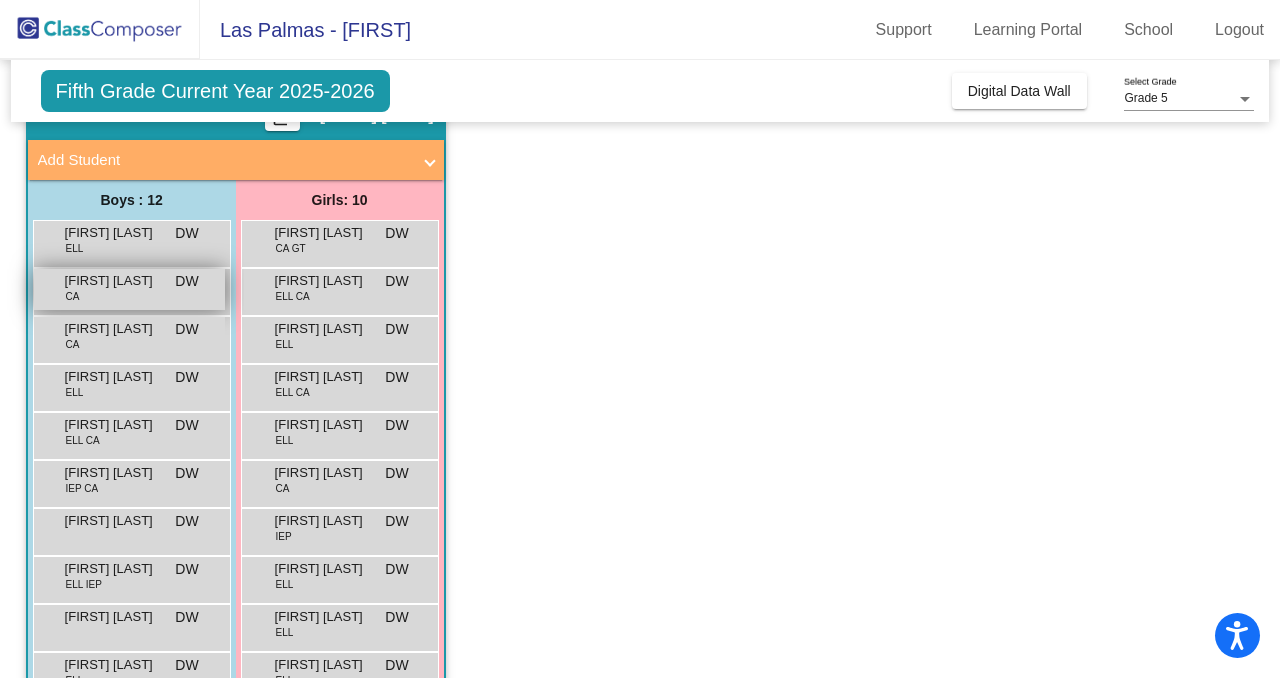 scroll, scrollTop: 200, scrollLeft: 0, axis: vertical 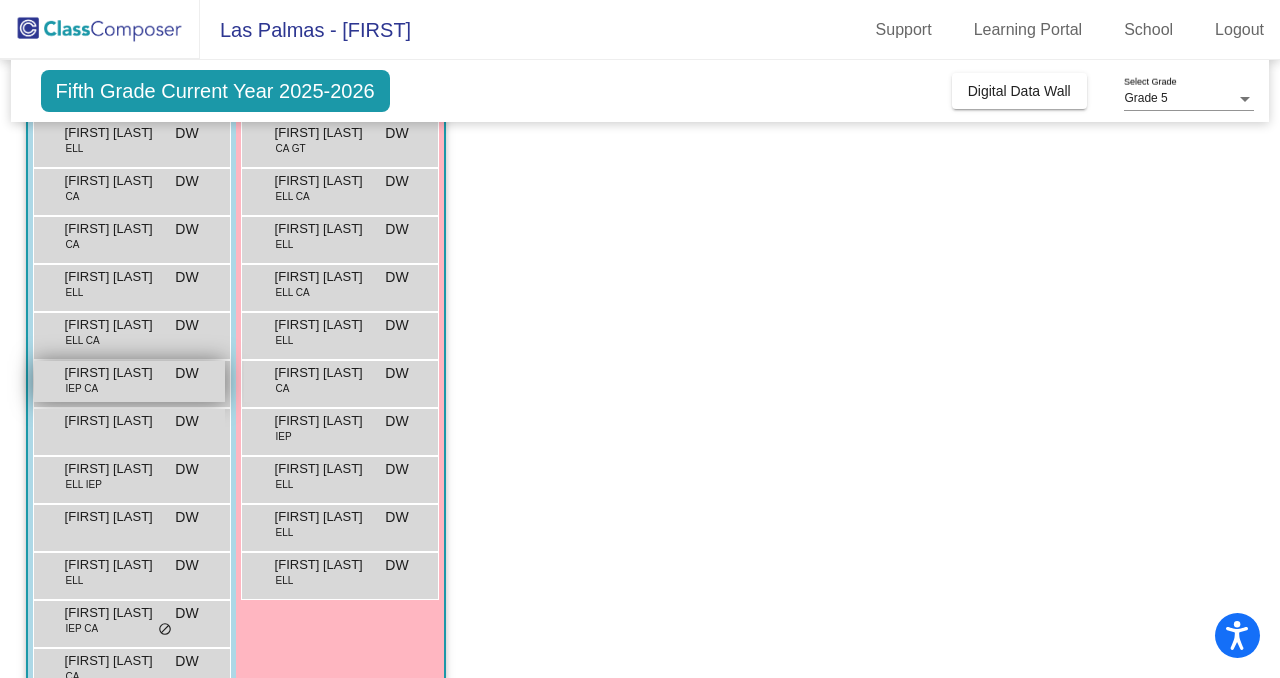 click on "[FIRST] [LAST]" at bounding box center [115, 373] 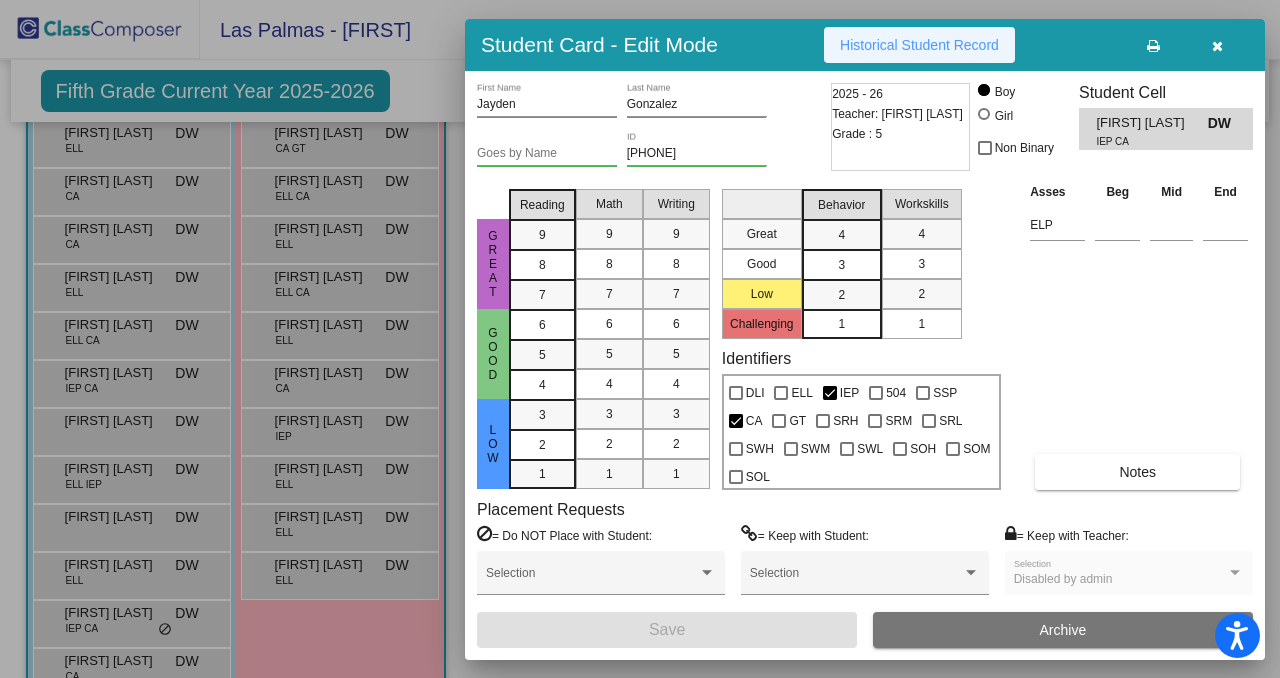 click on "Historical Student Record" at bounding box center (919, 45) 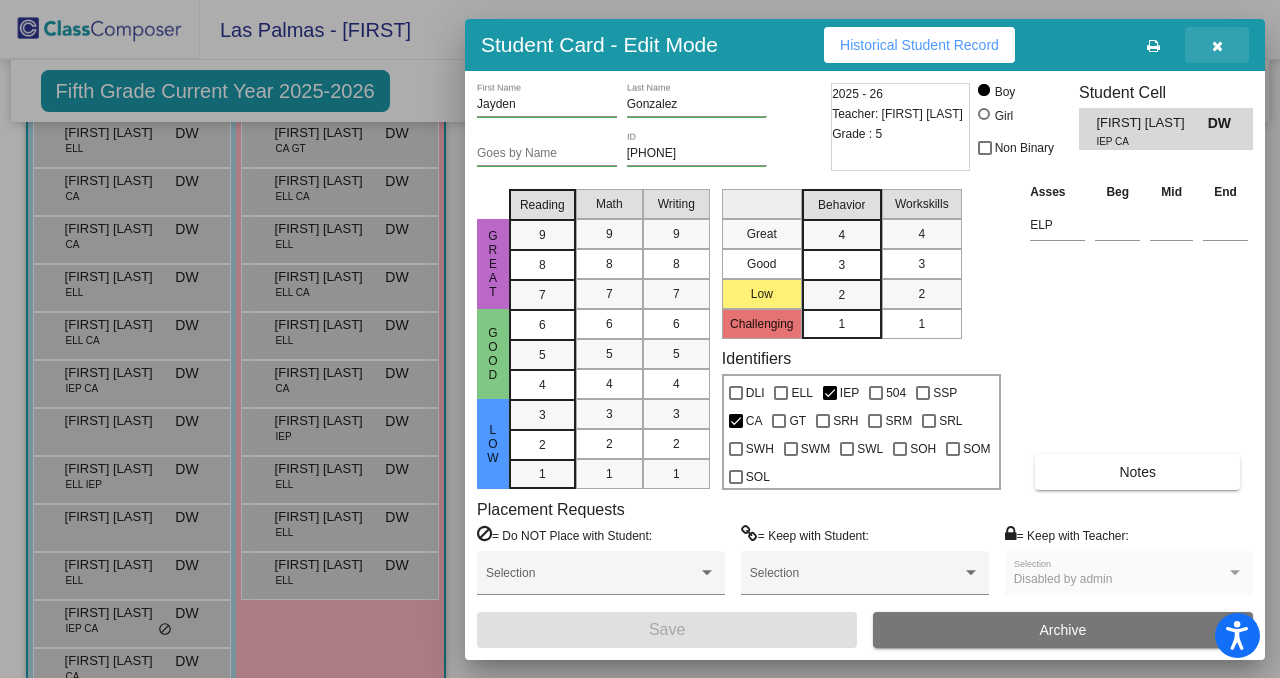 click at bounding box center [1217, 45] 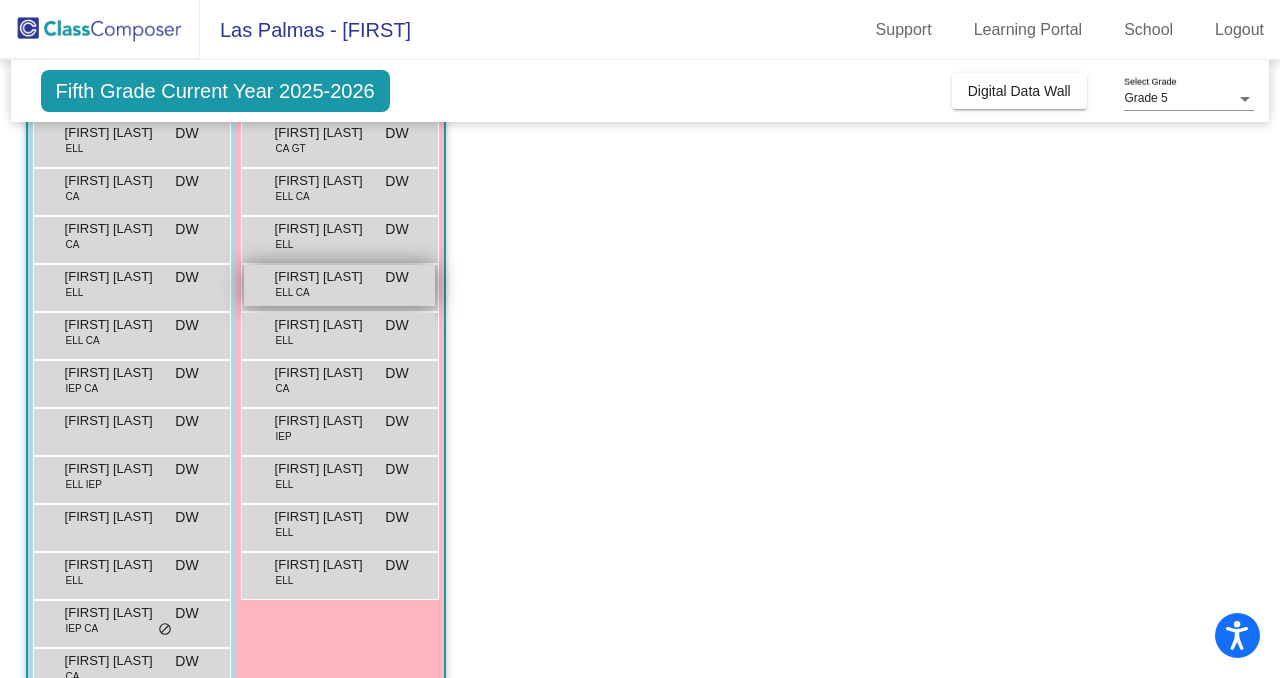 click on "[FIRST] [LAST] [LAST]" at bounding box center [325, 277] 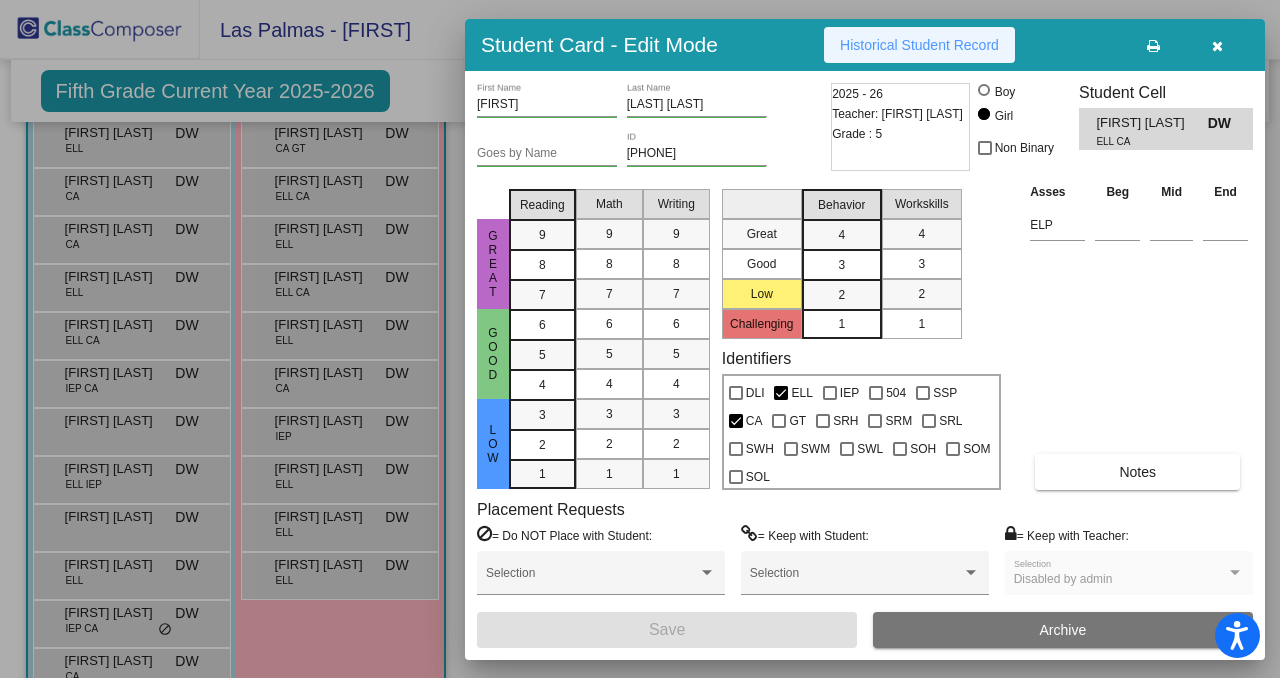 click on "Historical Student Record" at bounding box center [919, 45] 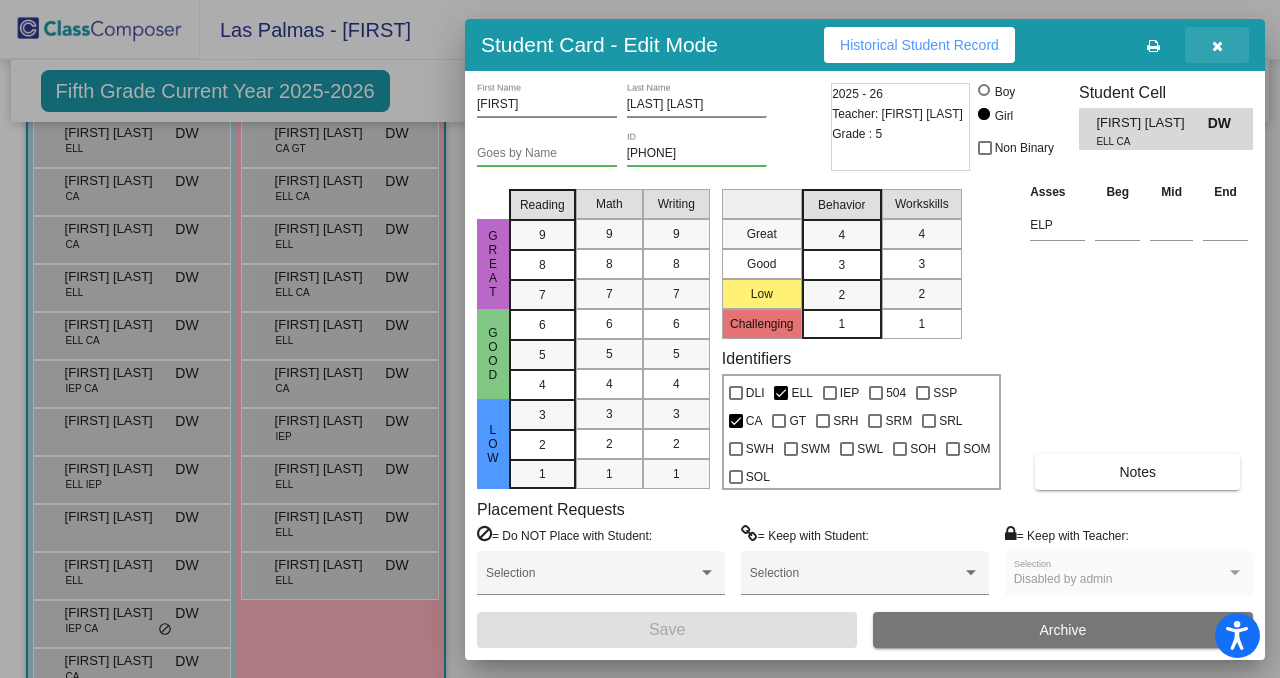 click at bounding box center [1217, 45] 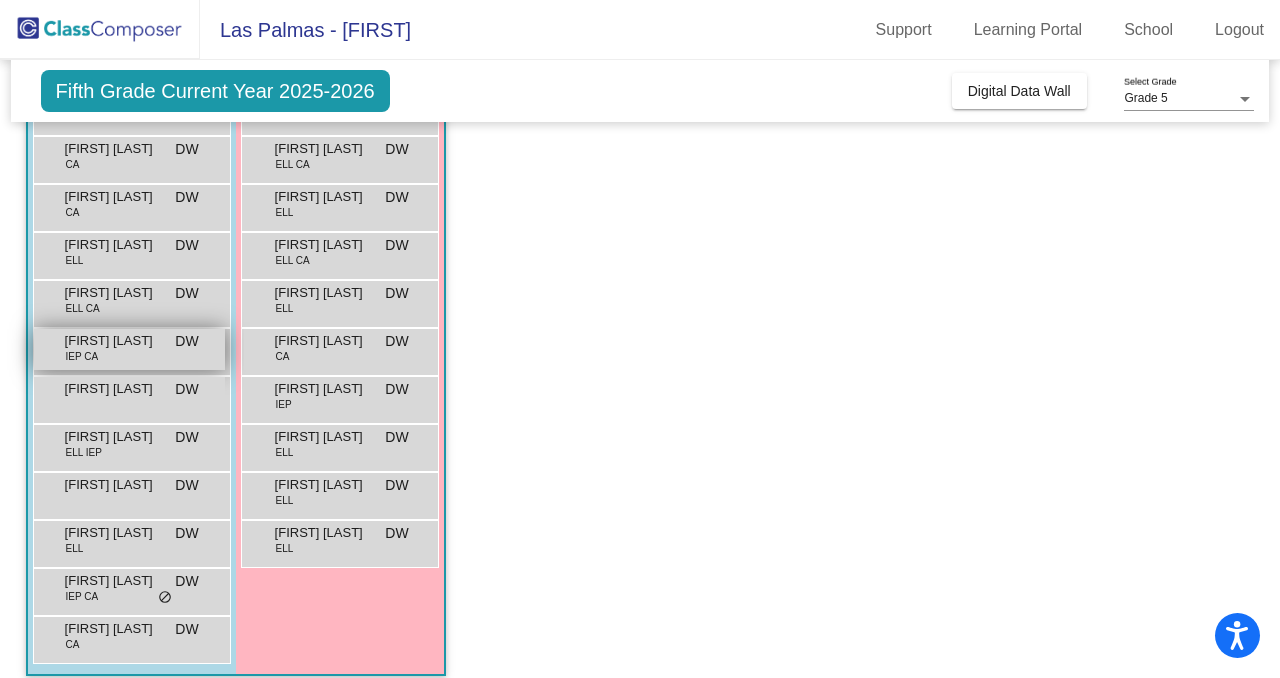 scroll, scrollTop: 250, scrollLeft: 0, axis: vertical 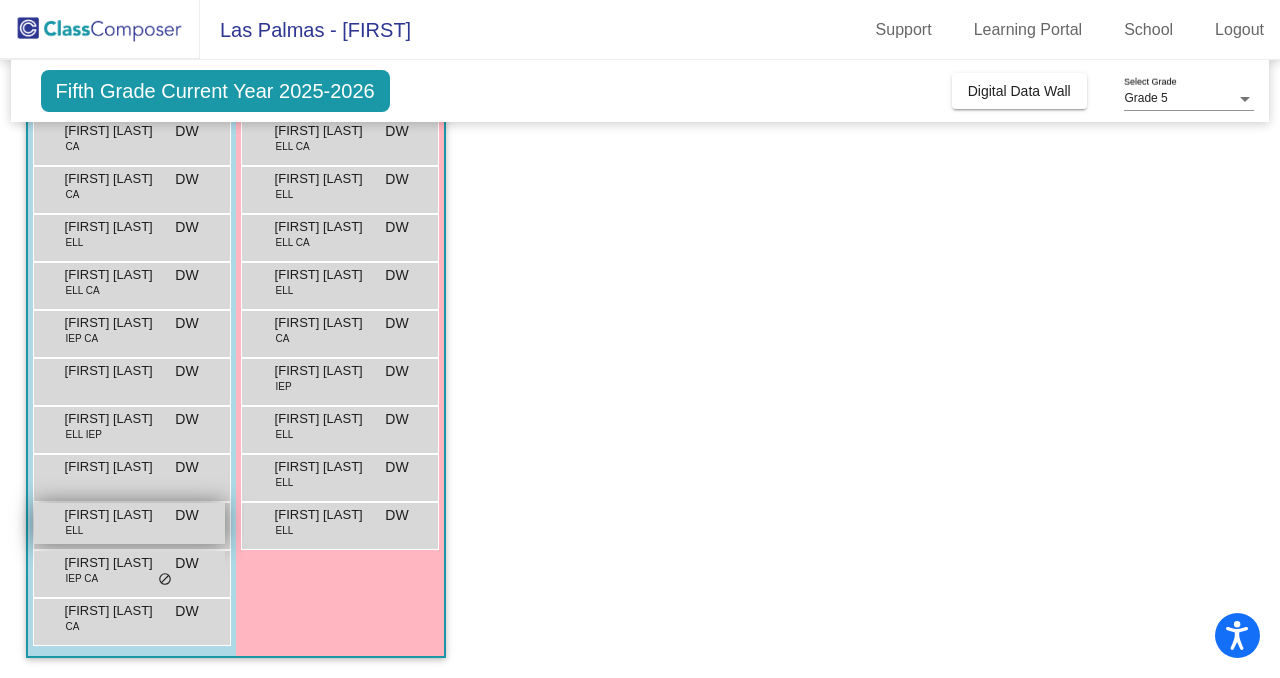 click on "Musawer Momin ELL DW lock do_not_disturb_alt" at bounding box center (129, 523) 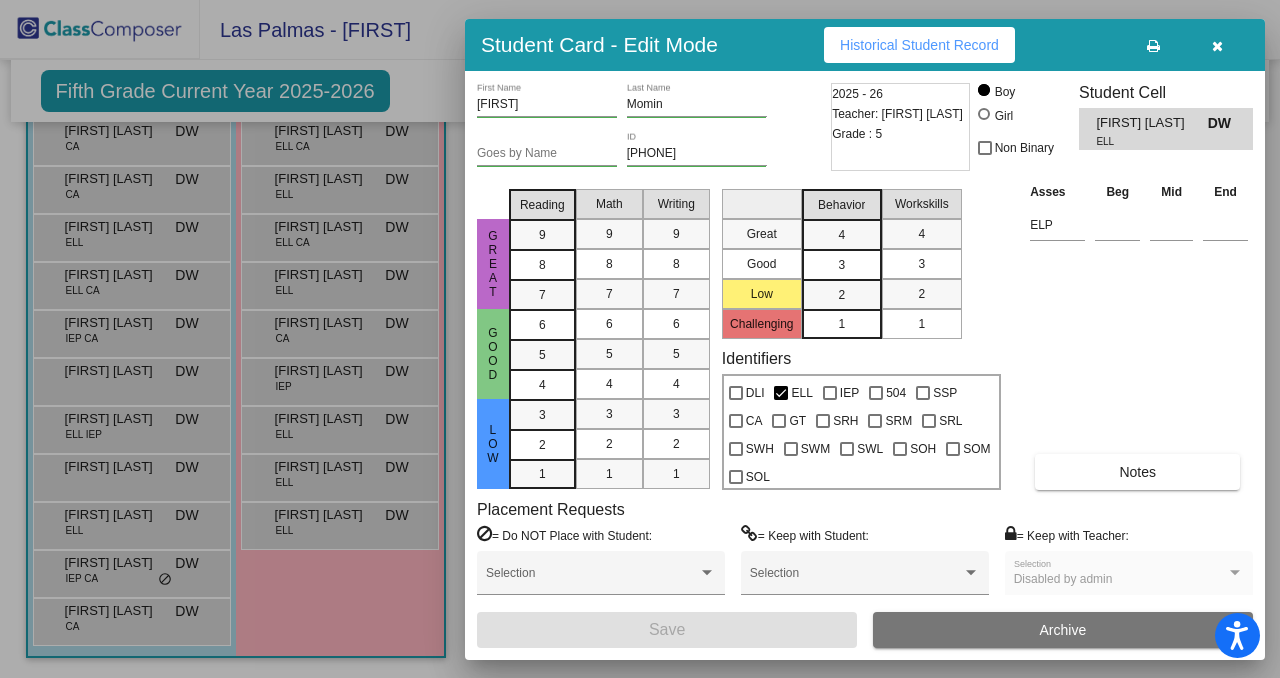 click on "Historical Student Record" at bounding box center [919, 45] 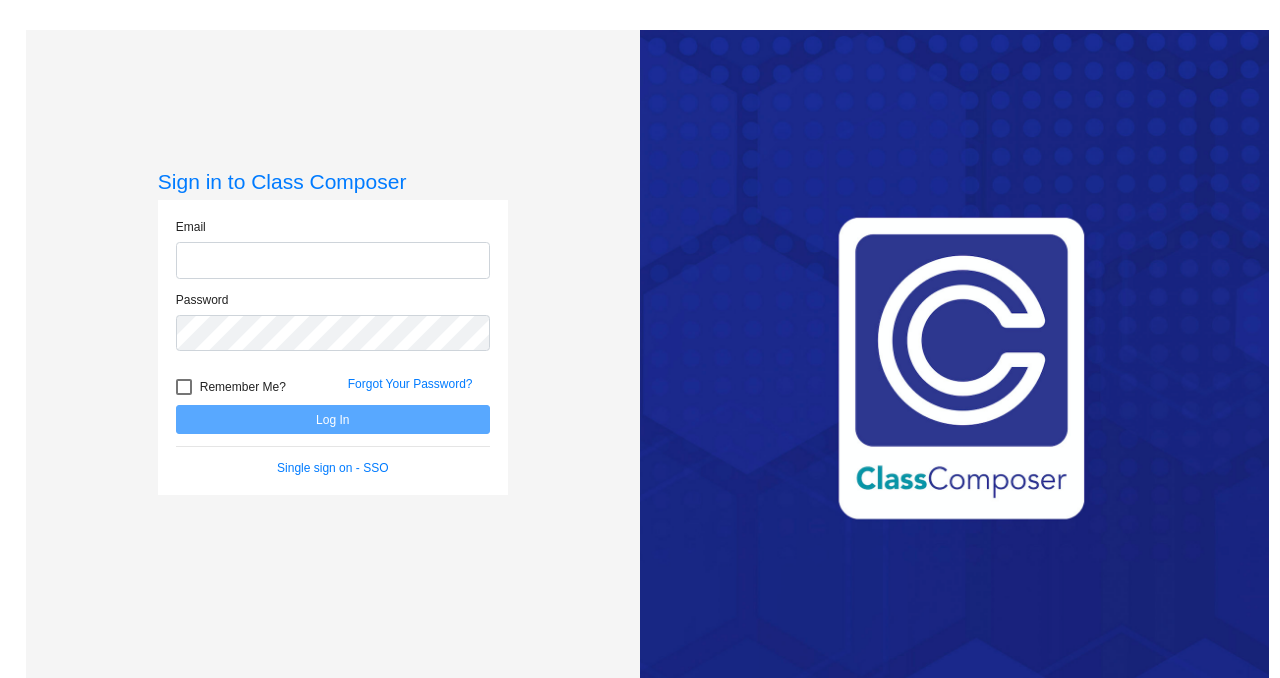 scroll, scrollTop: 0, scrollLeft: 0, axis: both 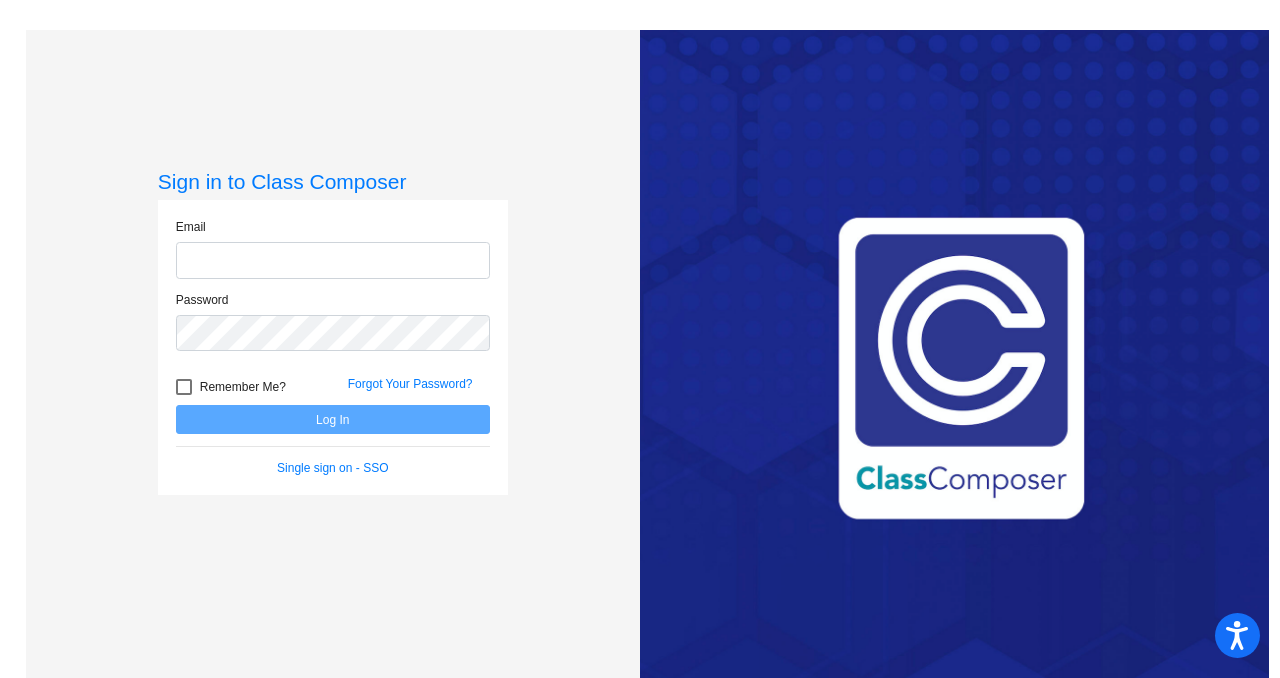 type on "[EMAIL]@[DOMAIN]" 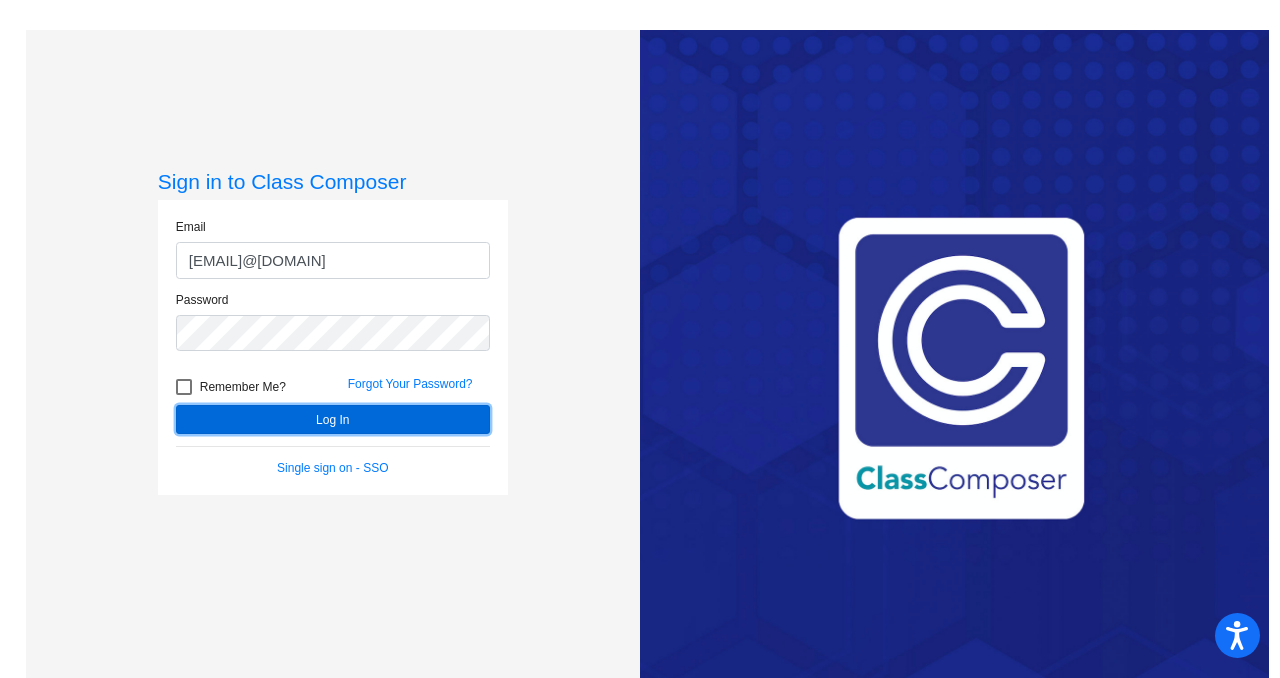 click on "Log In" 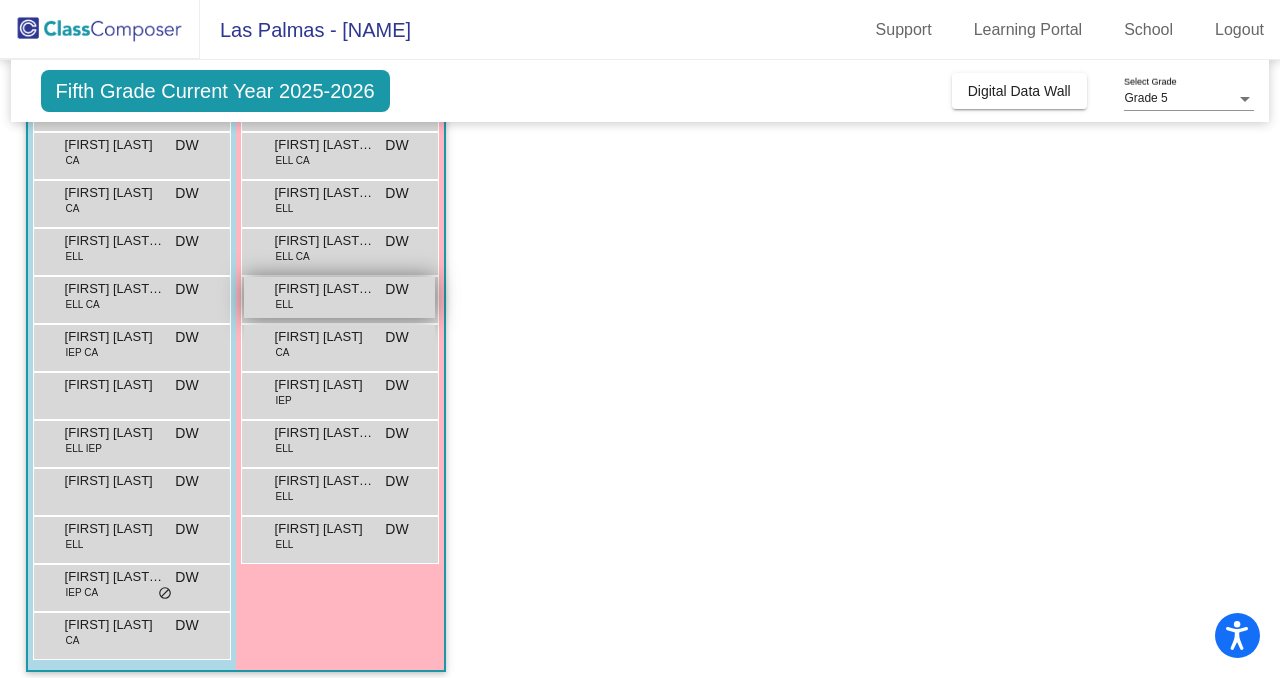 scroll, scrollTop: 250, scrollLeft: 0, axis: vertical 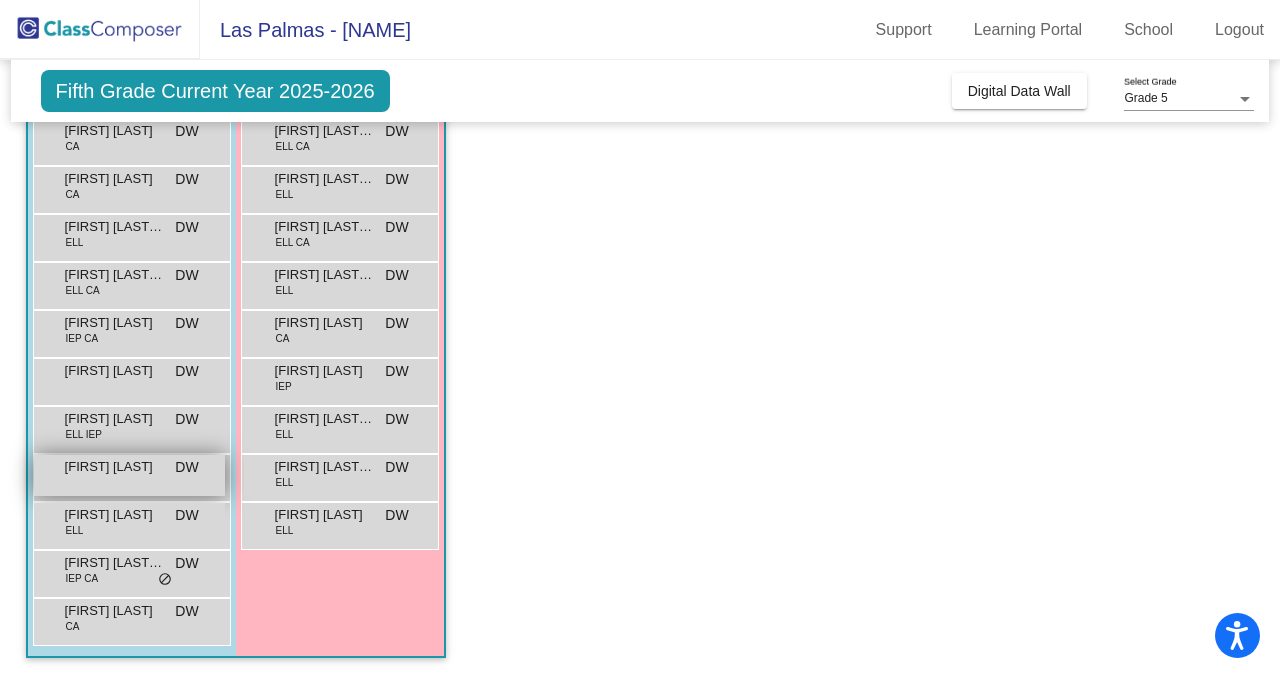 click on "[FIRST] [LAST] DW lock do_not_disturb_alt" at bounding box center (129, 475) 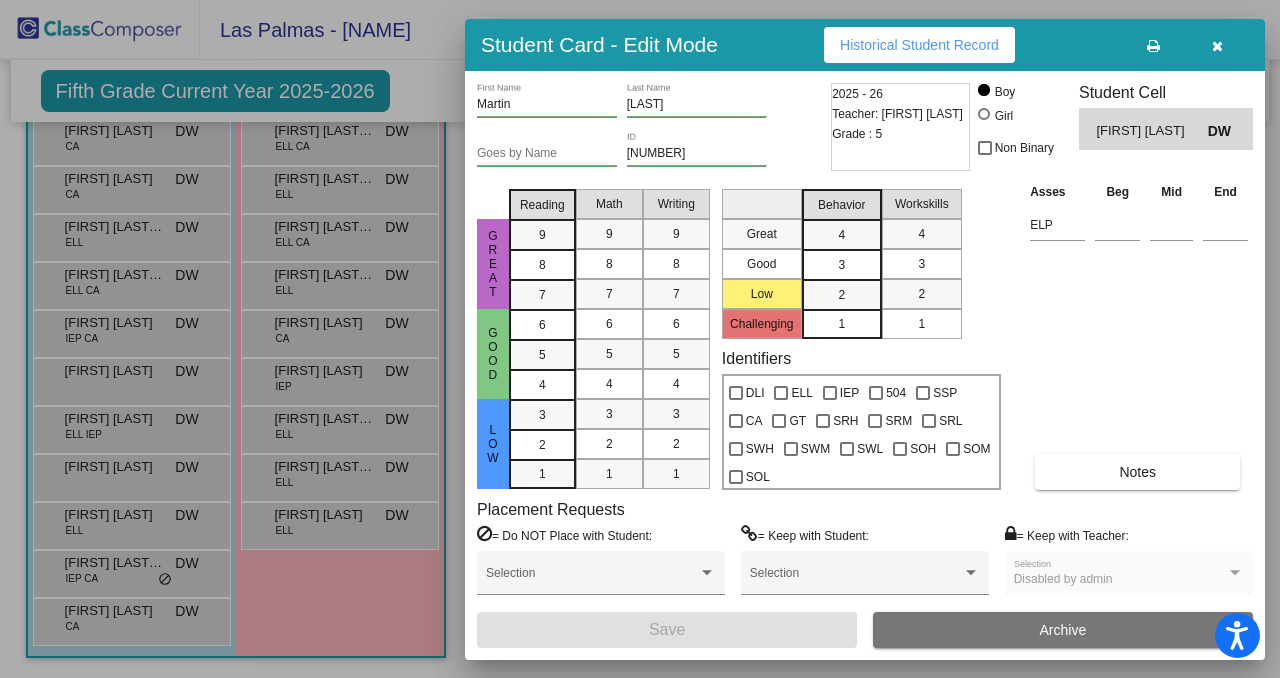 click on "Historical Student Record" at bounding box center (919, 45) 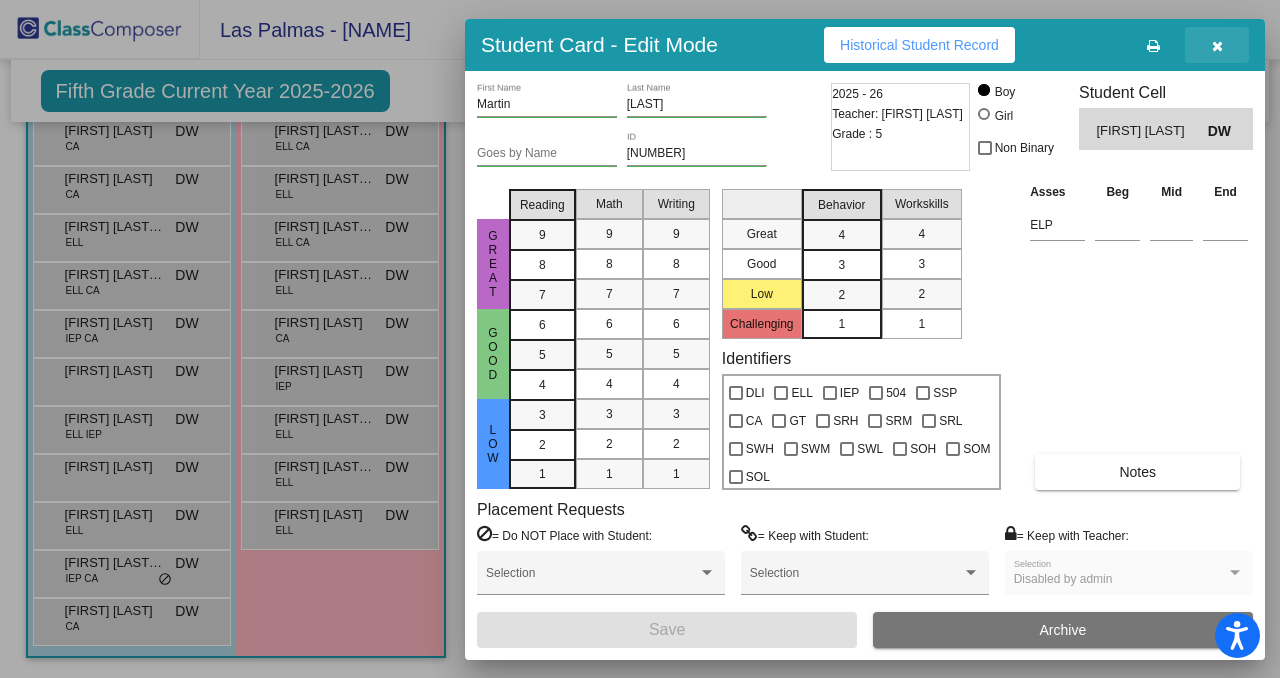 click at bounding box center [1217, 45] 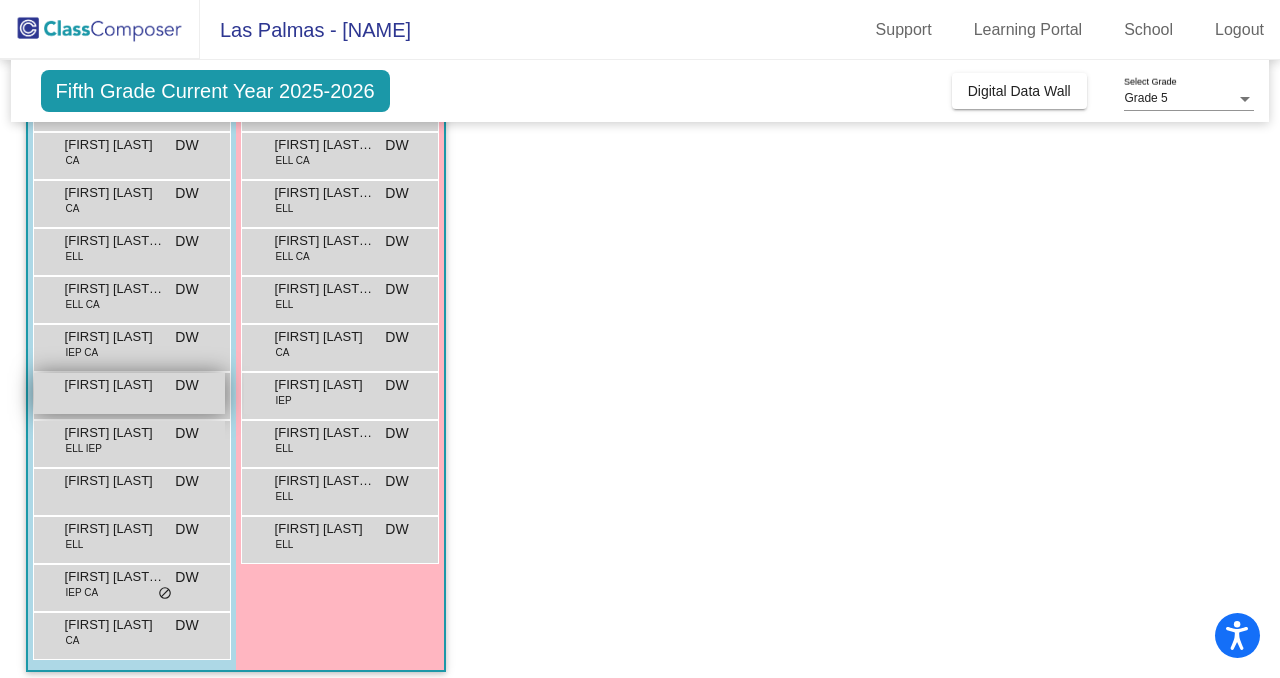 scroll, scrollTop: 250, scrollLeft: 0, axis: vertical 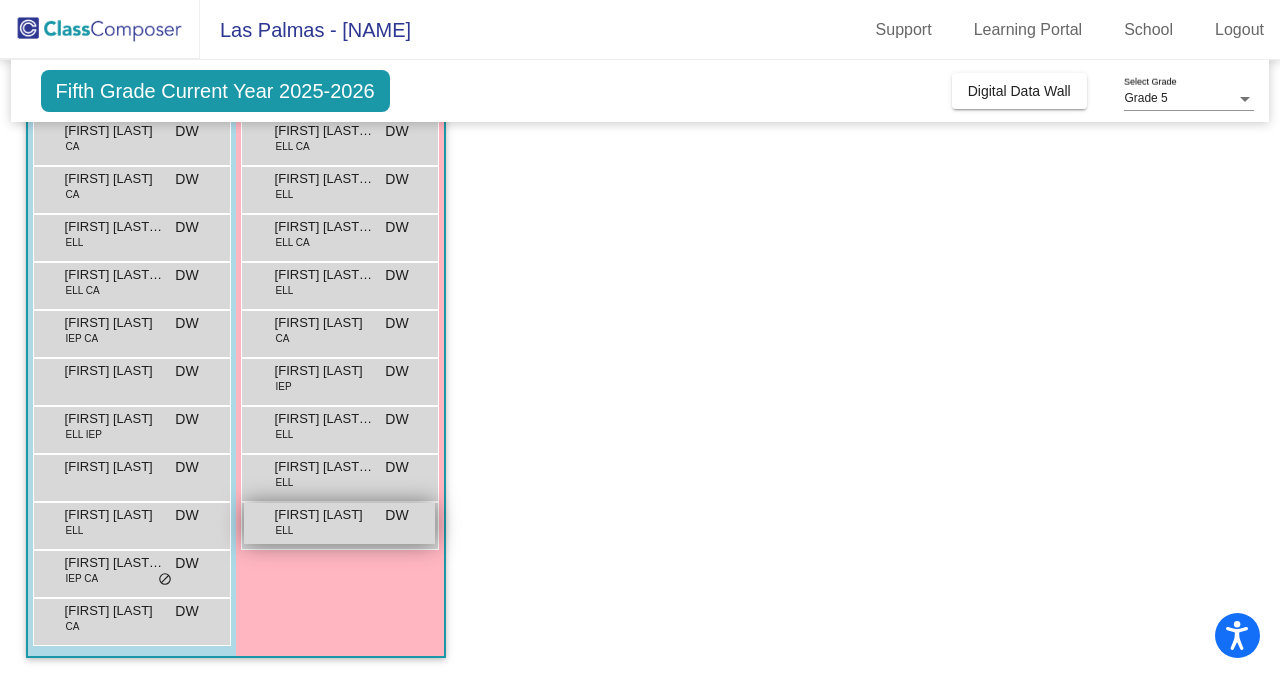 click on "[FIRST] [LAST] ELL DW lock do_not_disturb_alt" at bounding box center [339, 523] 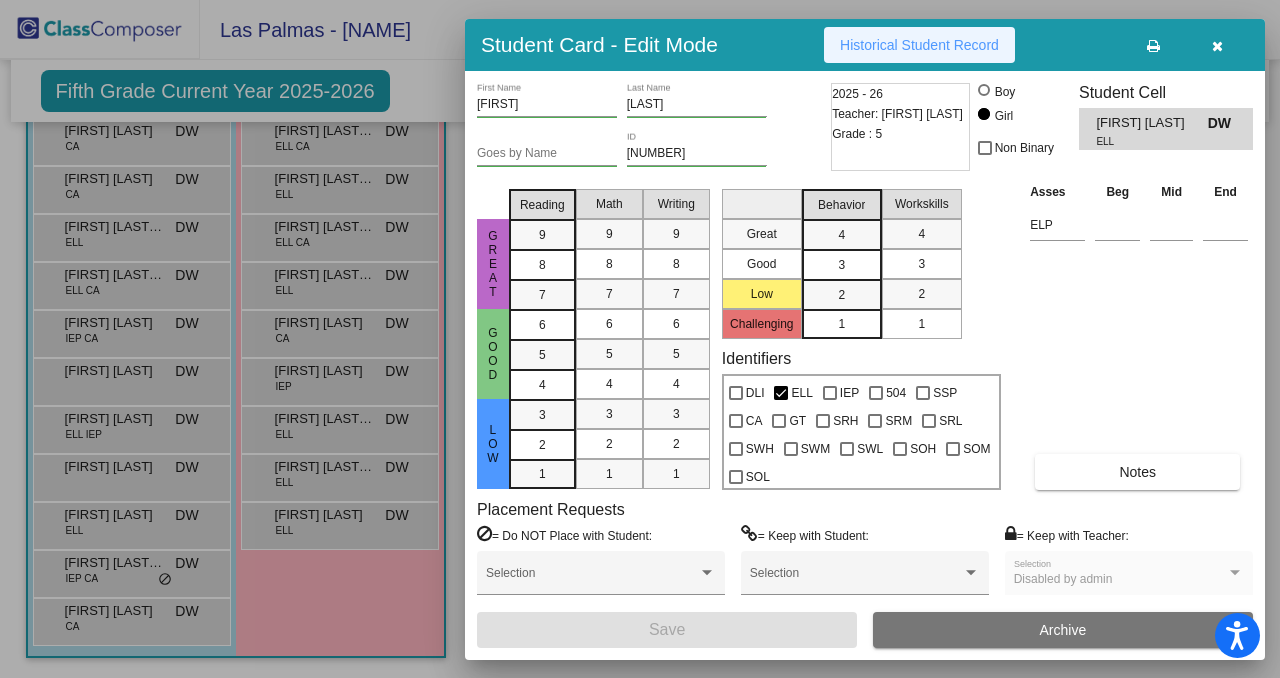 click on "Historical Student Record" at bounding box center (919, 45) 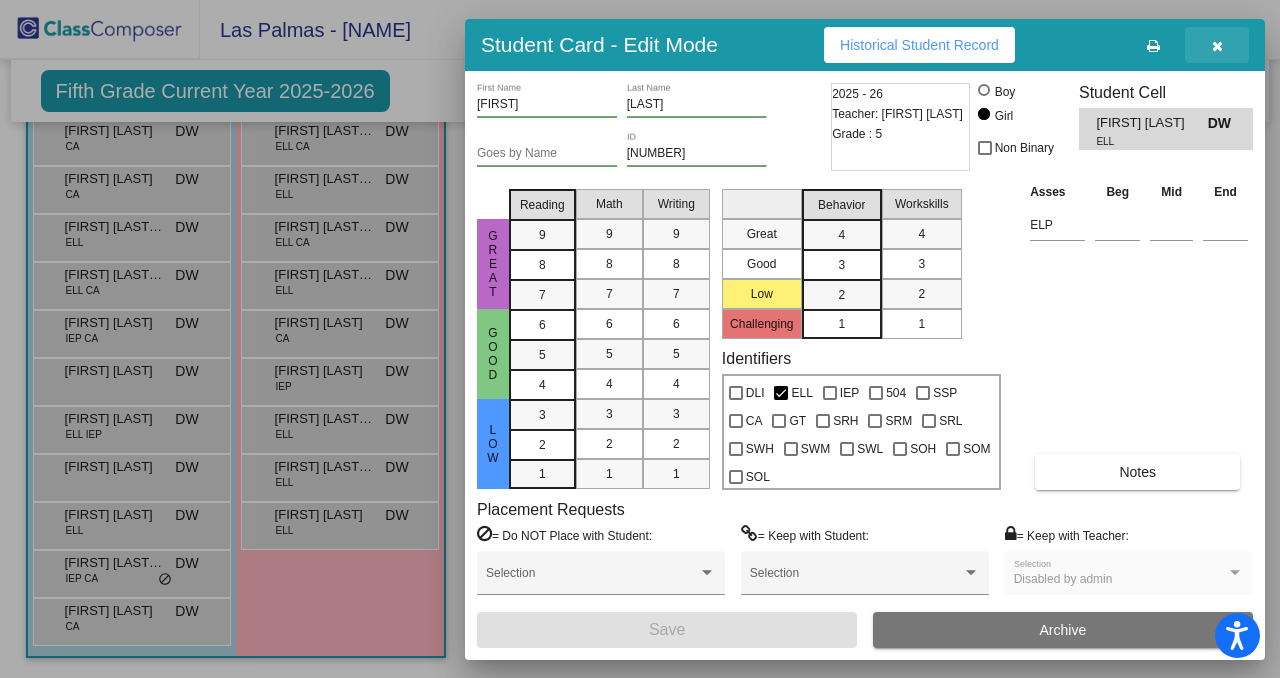 click at bounding box center [1217, 46] 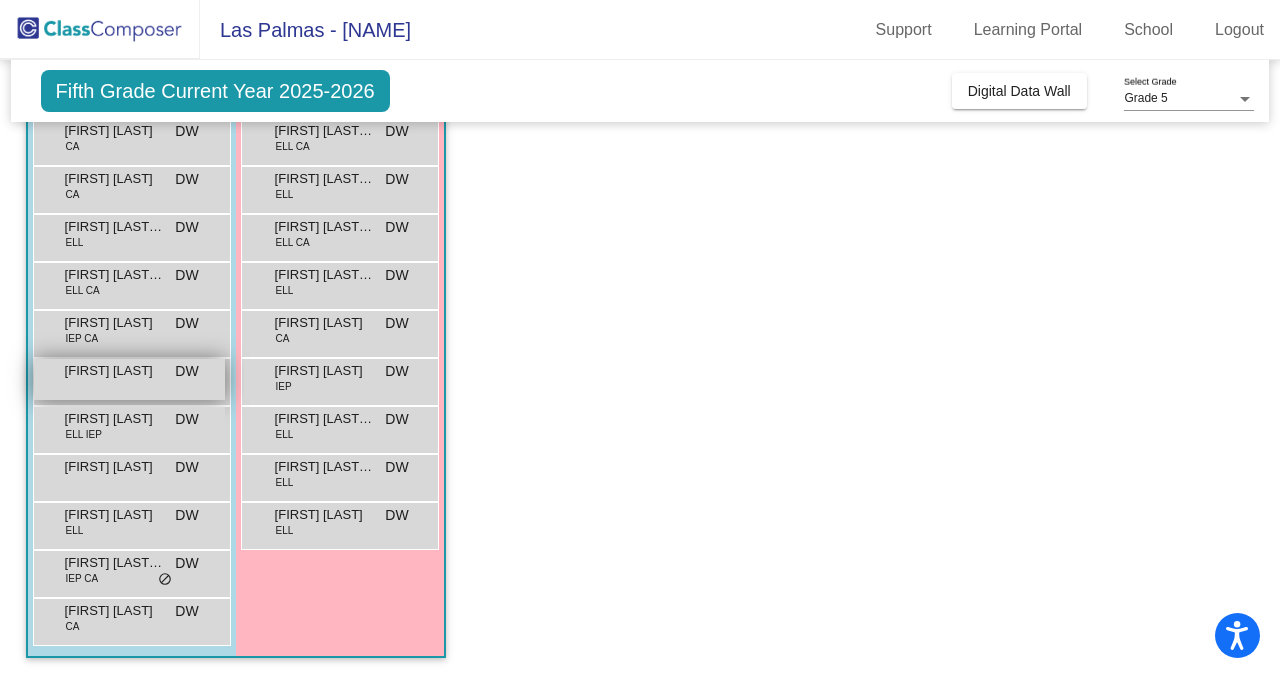 click on "[FIRST] [LAST] DW lock do_not_disturb_alt" at bounding box center (129, 379) 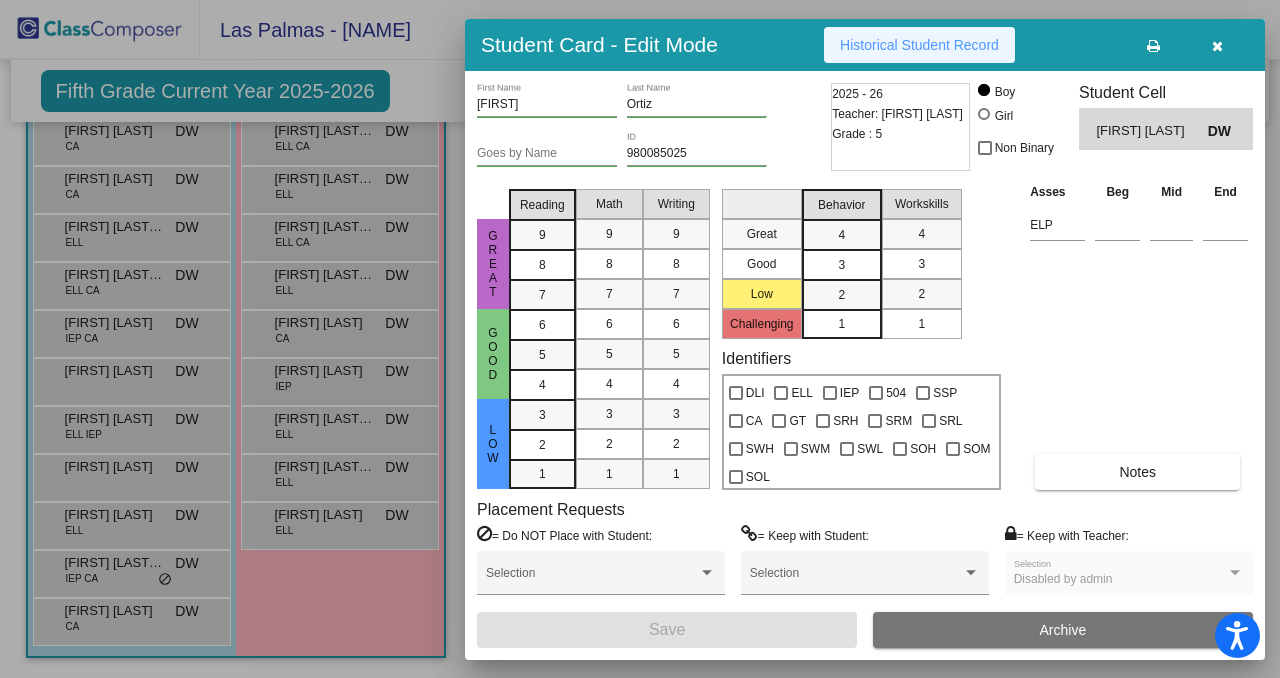 click on "Historical Student Record" at bounding box center (919, 45) 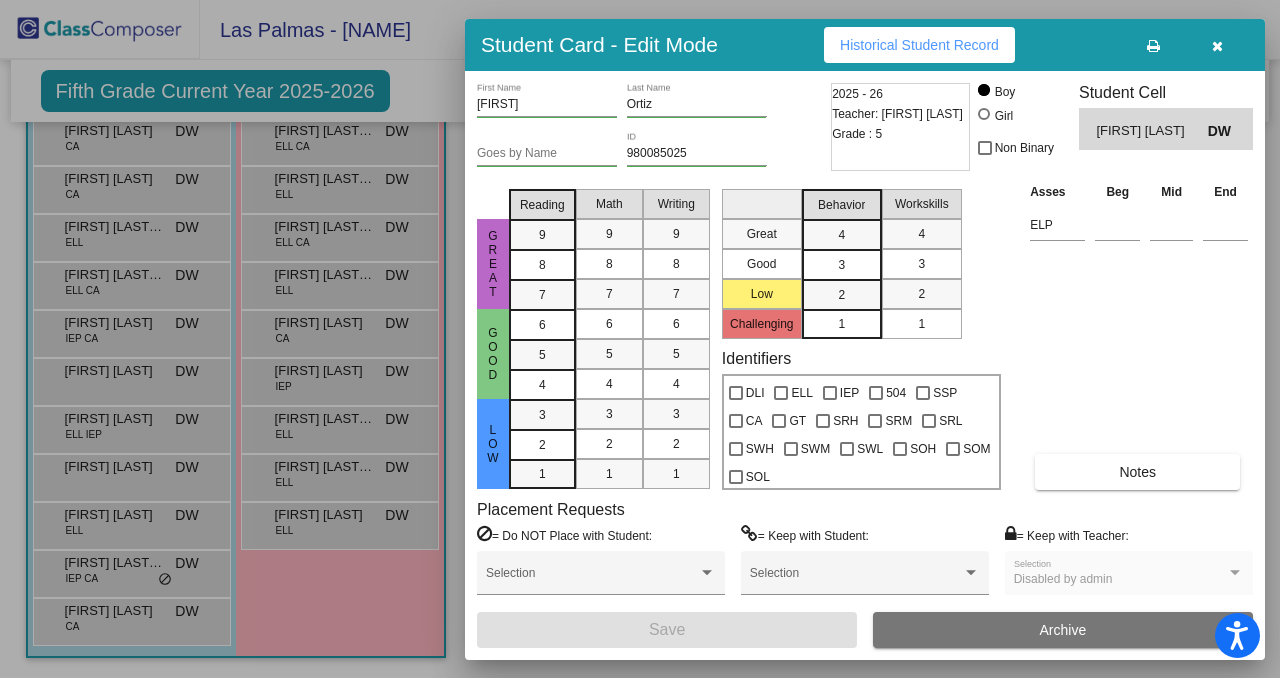 drag, startPoint x: 1228, startPoint y: 44, endPoint x: 786, endPoint y: 132, distance: 450.67505 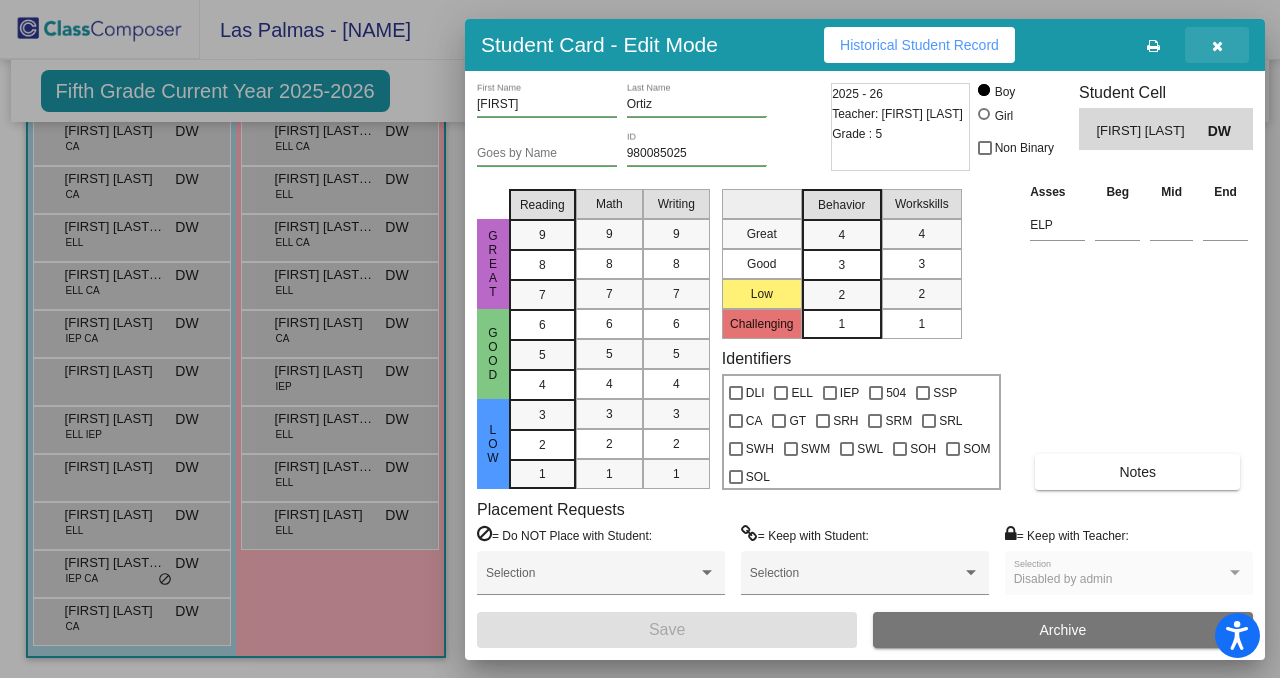 click at bounding box center (1217, 45) 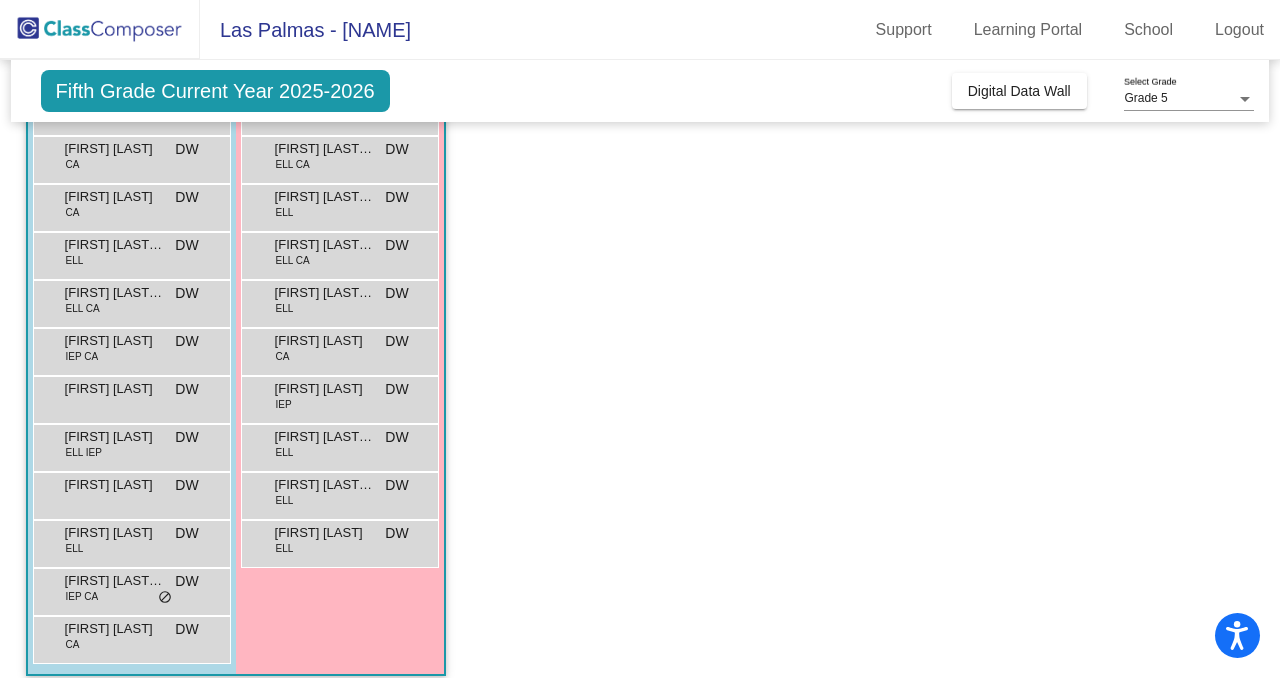 scroll, scrollTop: 250, scrollLeft: 0, axis: vertical 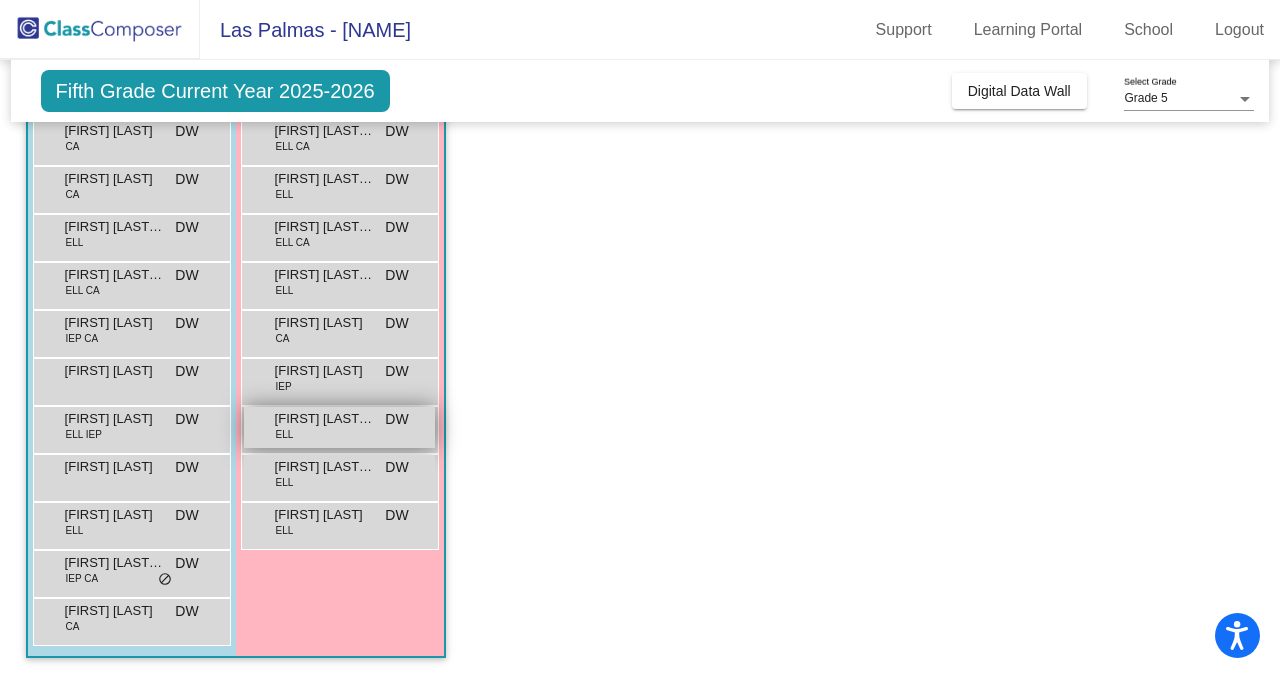 click on "ELL" at bounding box center (285, 434) 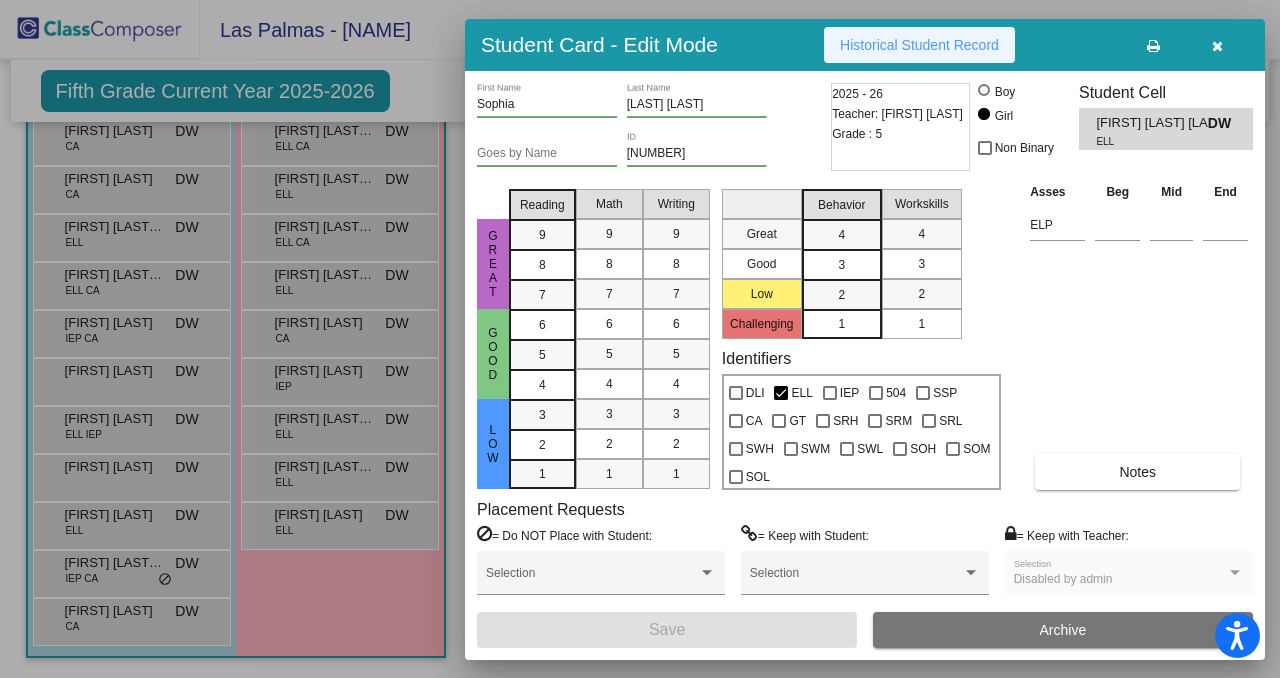 click on "Historical Student Record" at bounding box center [919, 45] 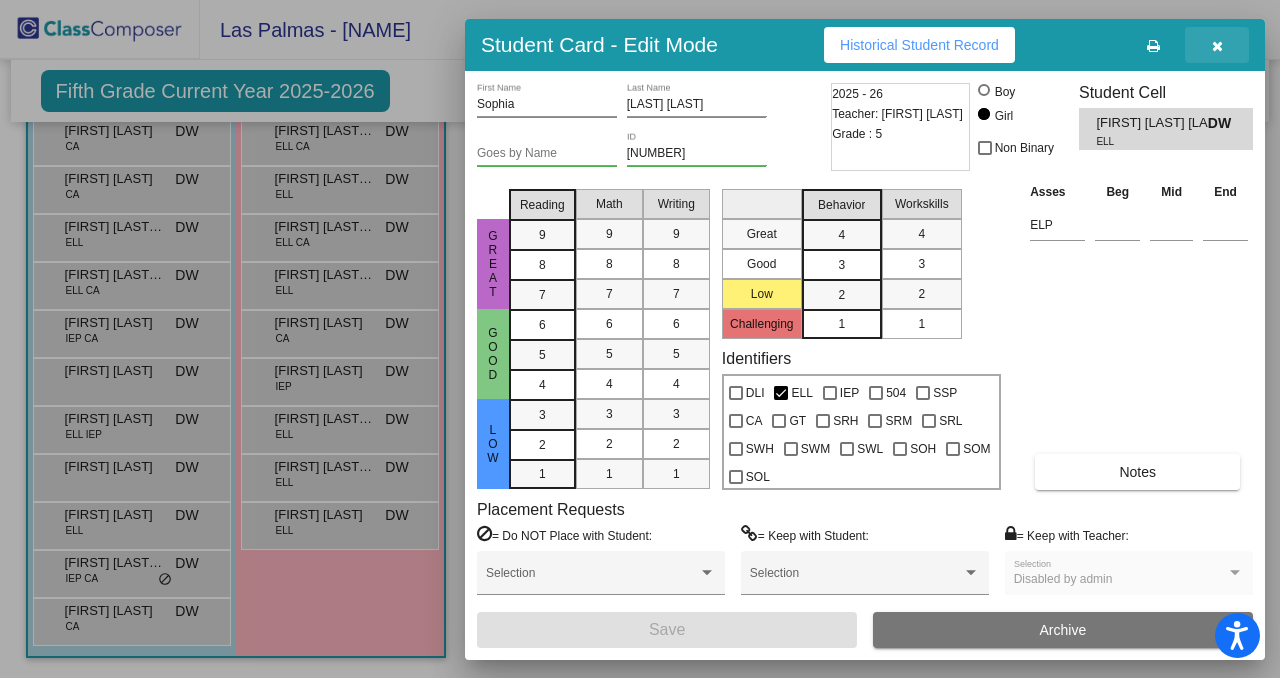 click at bounding box center (1217, 46) 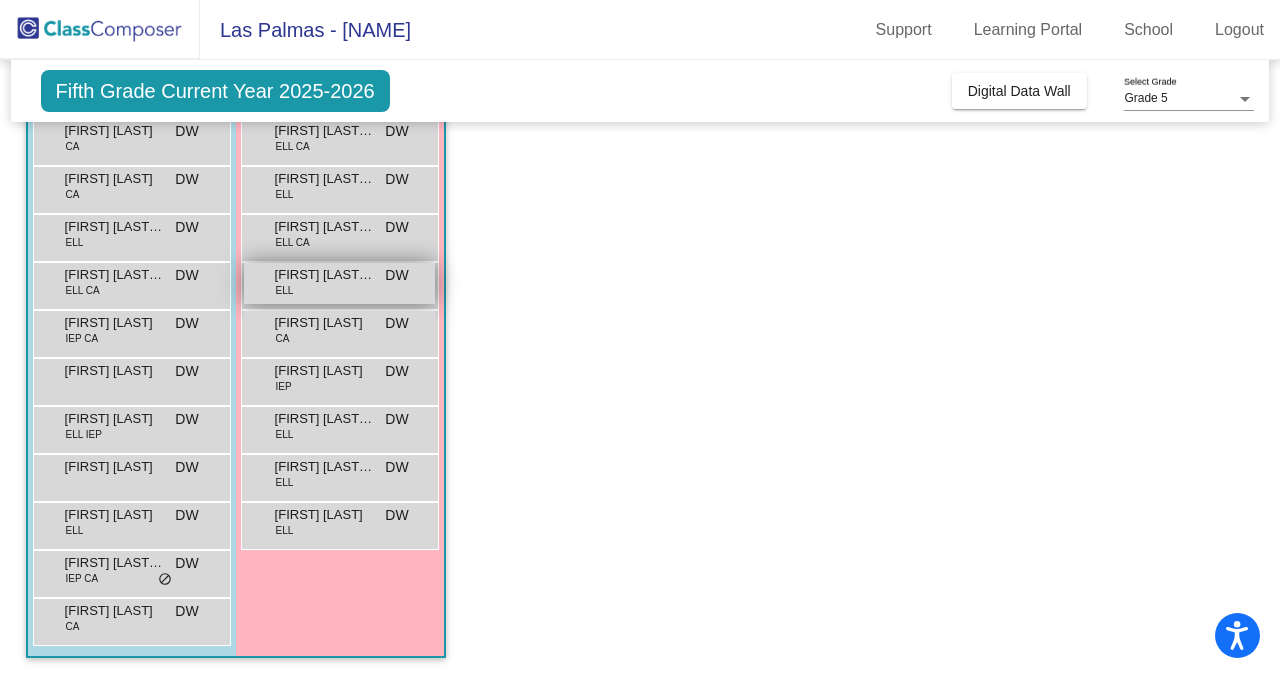 click on "Itzy [LAST] [LAST] ELL DW lock do_not_disturb_alt" at bounding box center (339, 283) 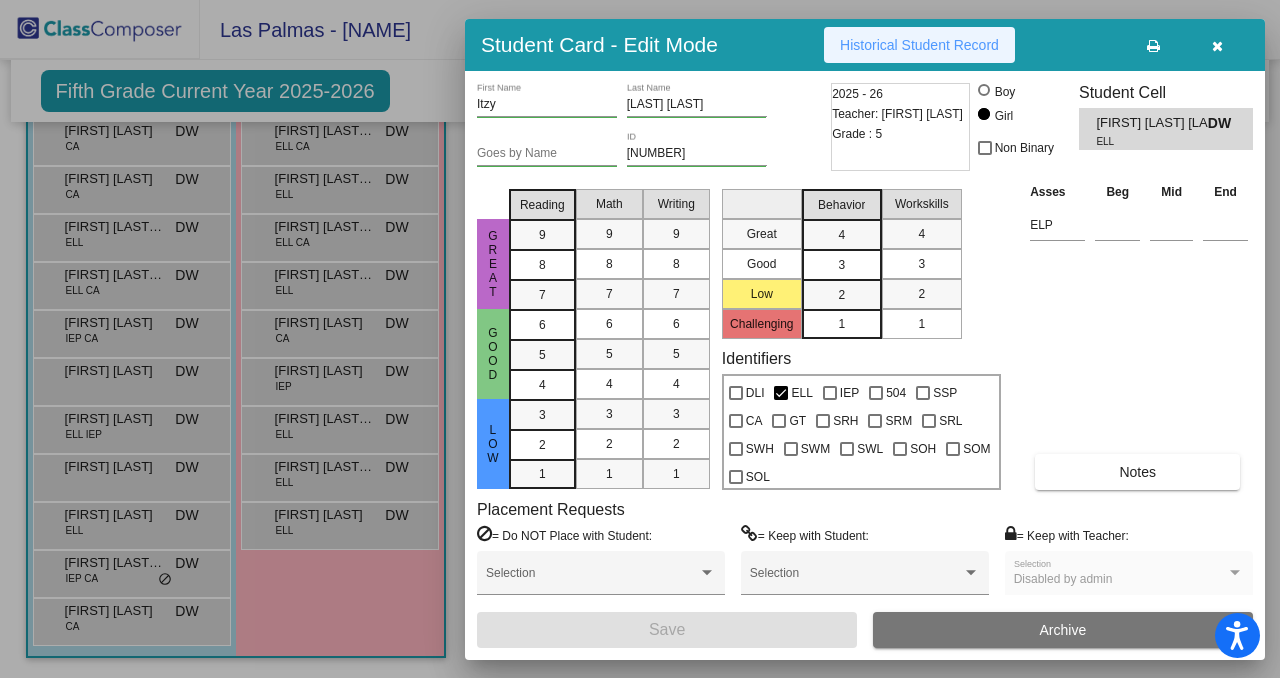 click on "Historical Student Record" at bounding box center (919, 45) 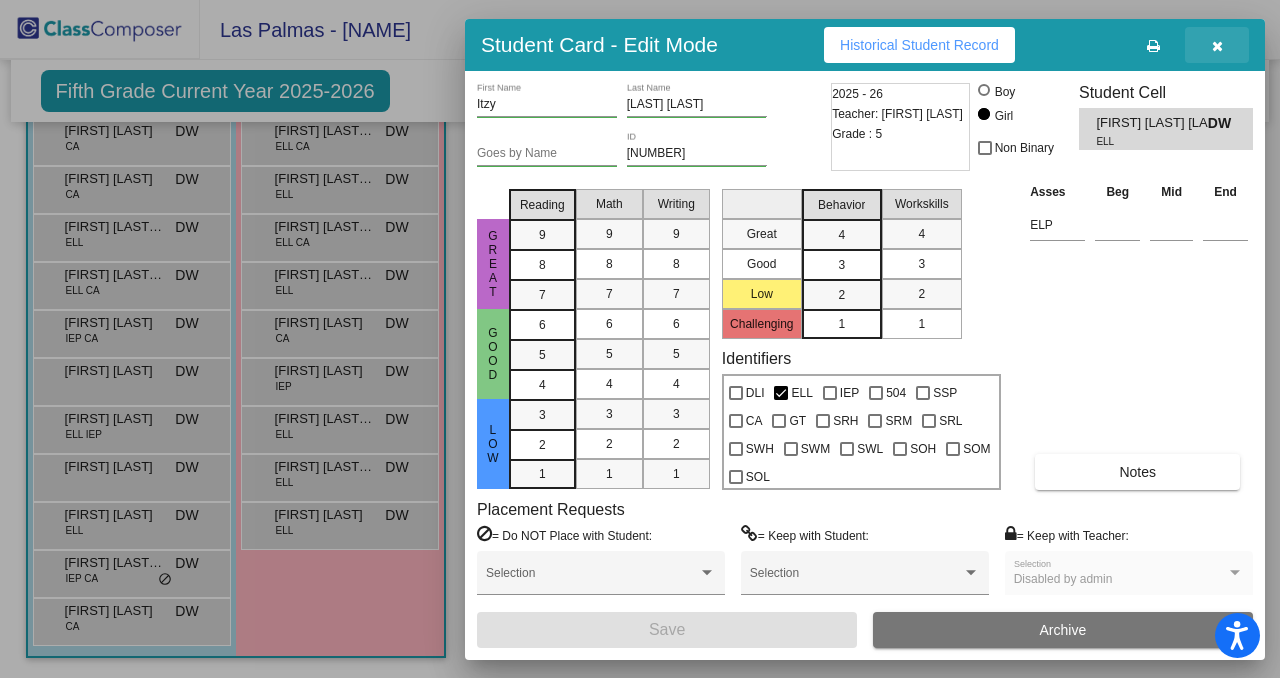 click at bounding box center (1217, 45) 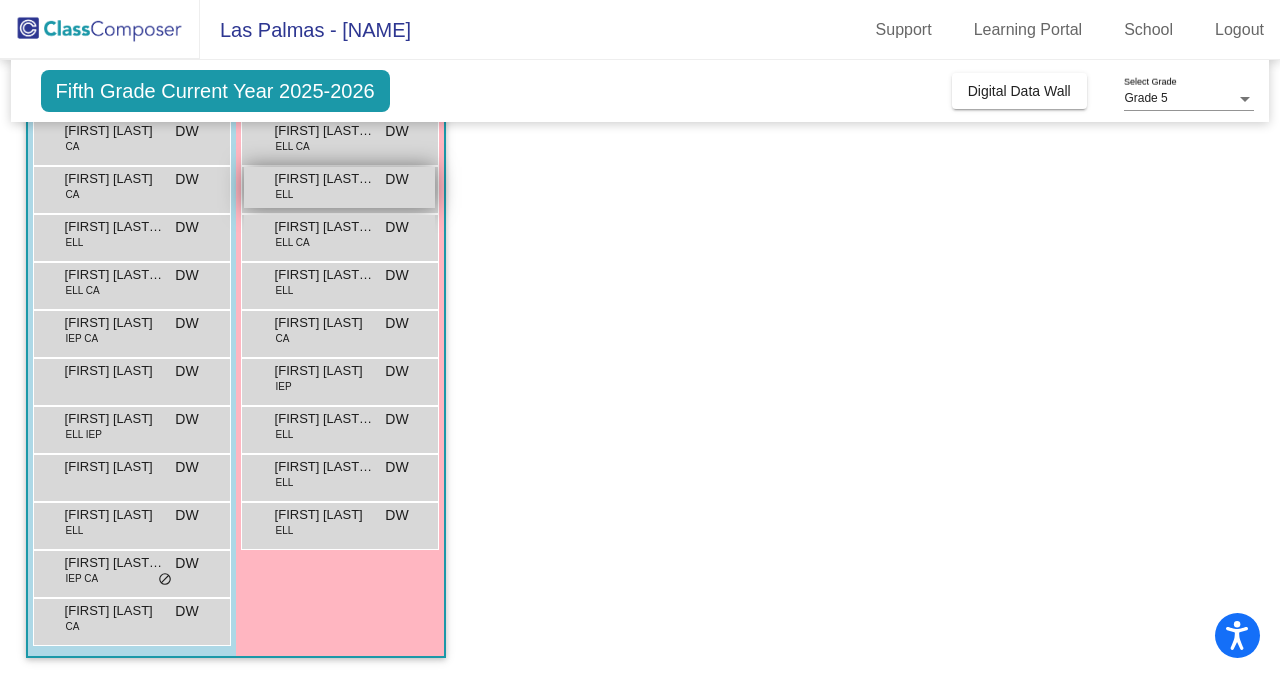 click on "[FIRST] [LAST] [LAST]" at bounding box center [325, 179] 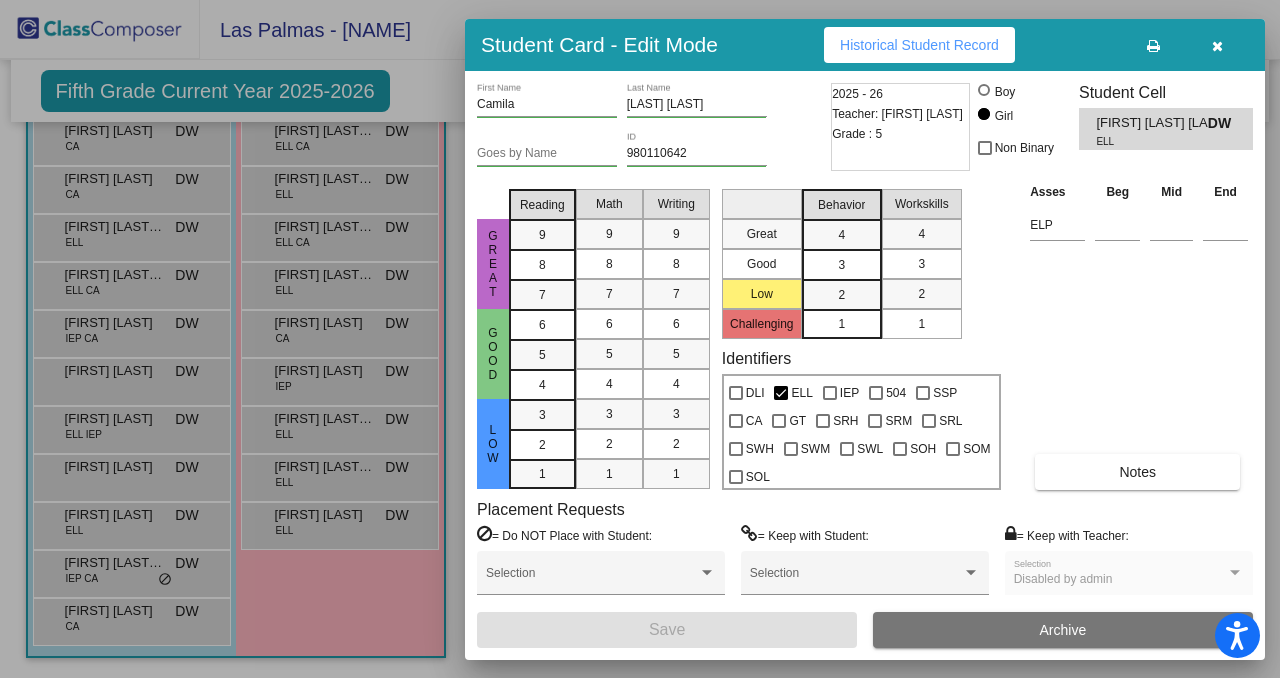 click on "Historical Student Record" at bounding box center [919, 45] 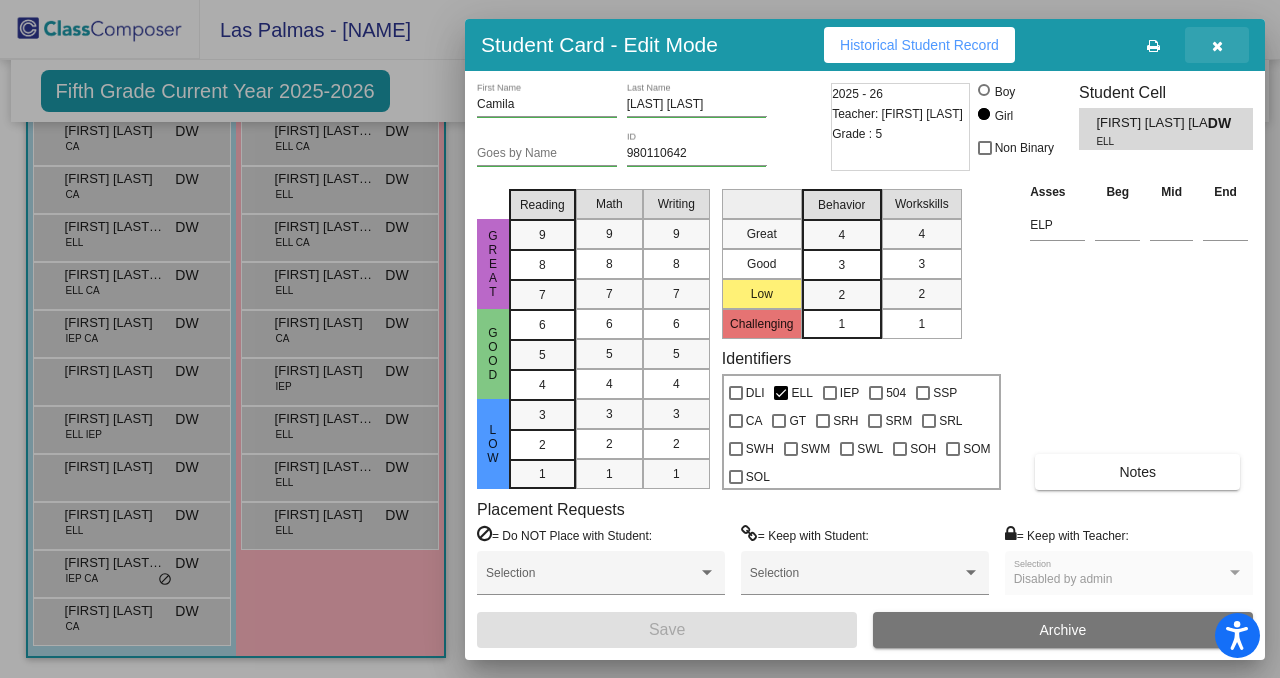 click at bounding box center [1217, 46] 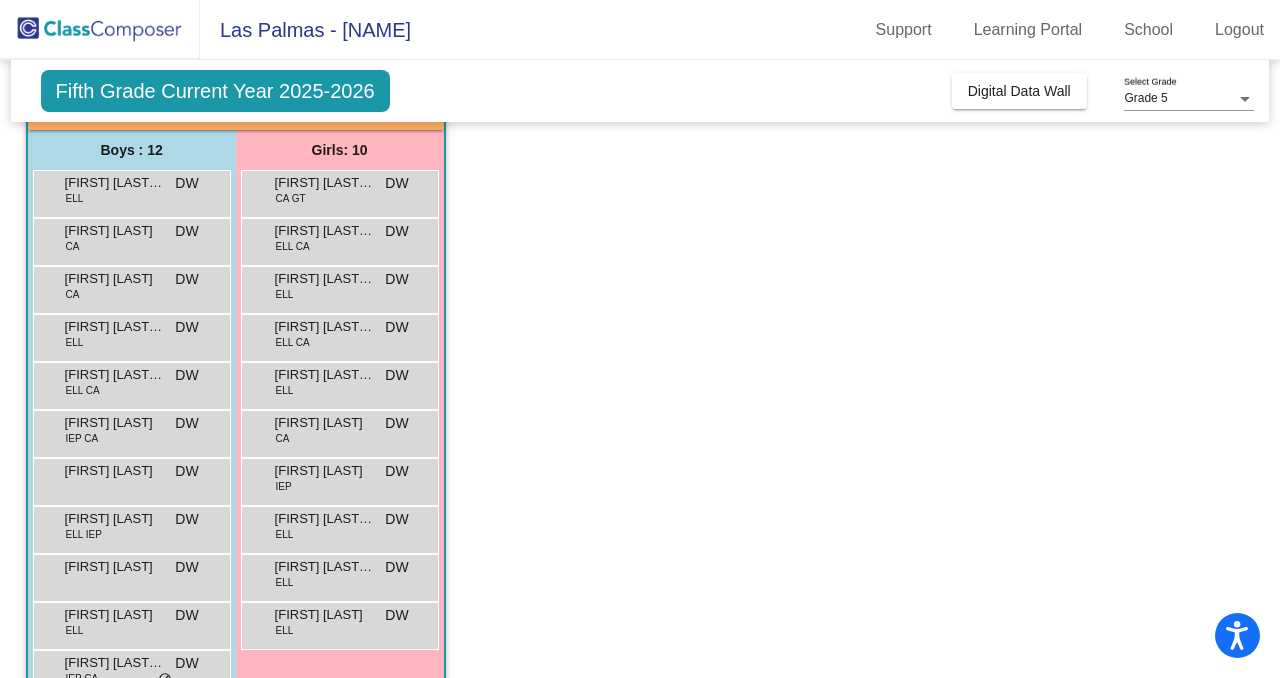 scroll, scrollTop: 250, scrollLeft: 0, axis: vertical 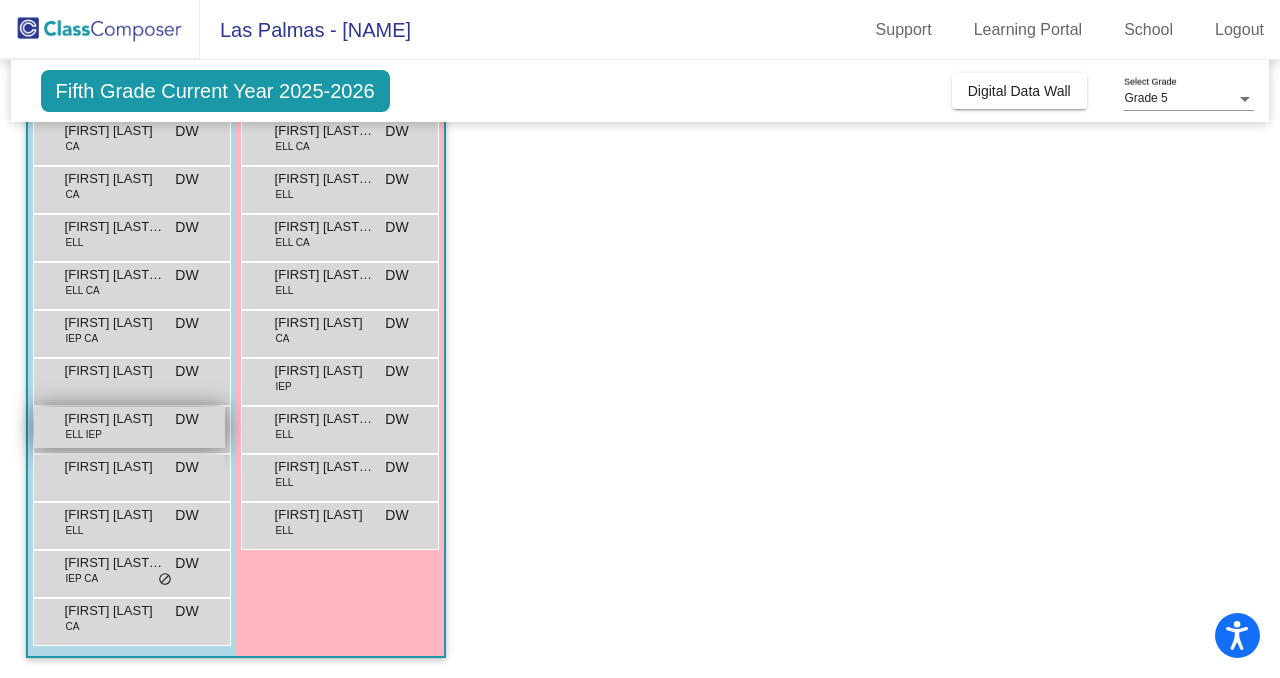 click on "[FIRST] [LAST]" at bounding box center [115, 419] 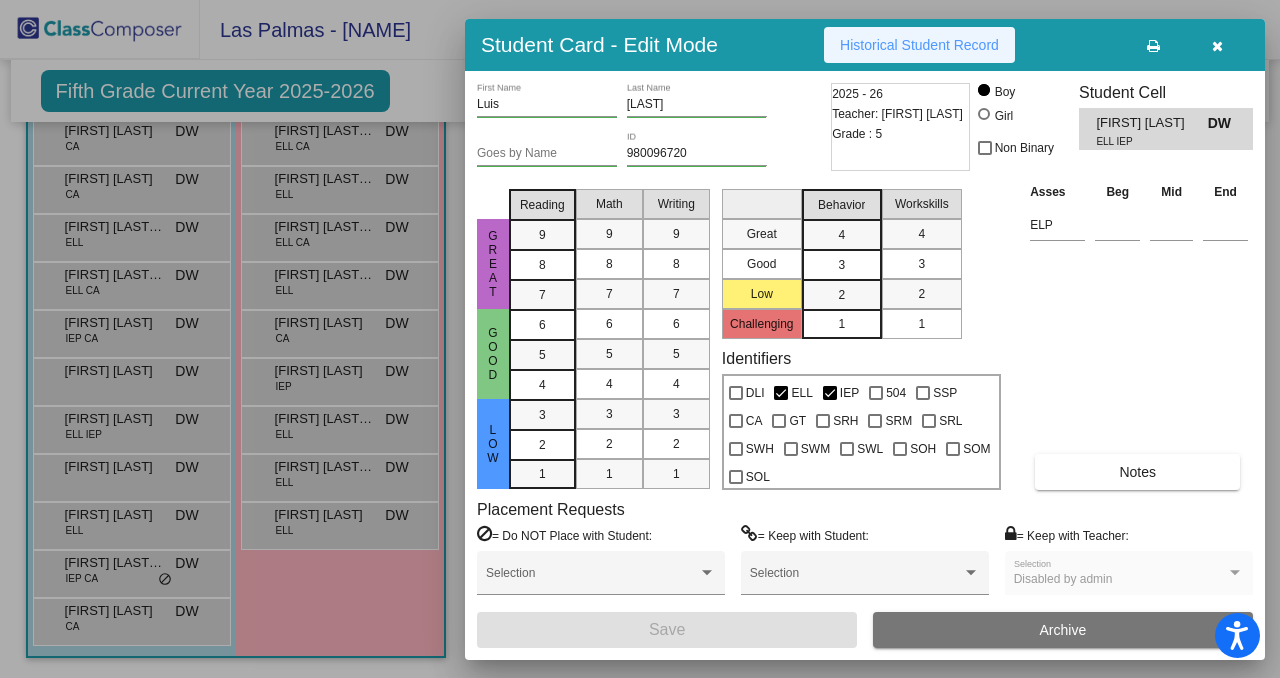 click on "Historical Student Record" at bounding box center (919, 45) 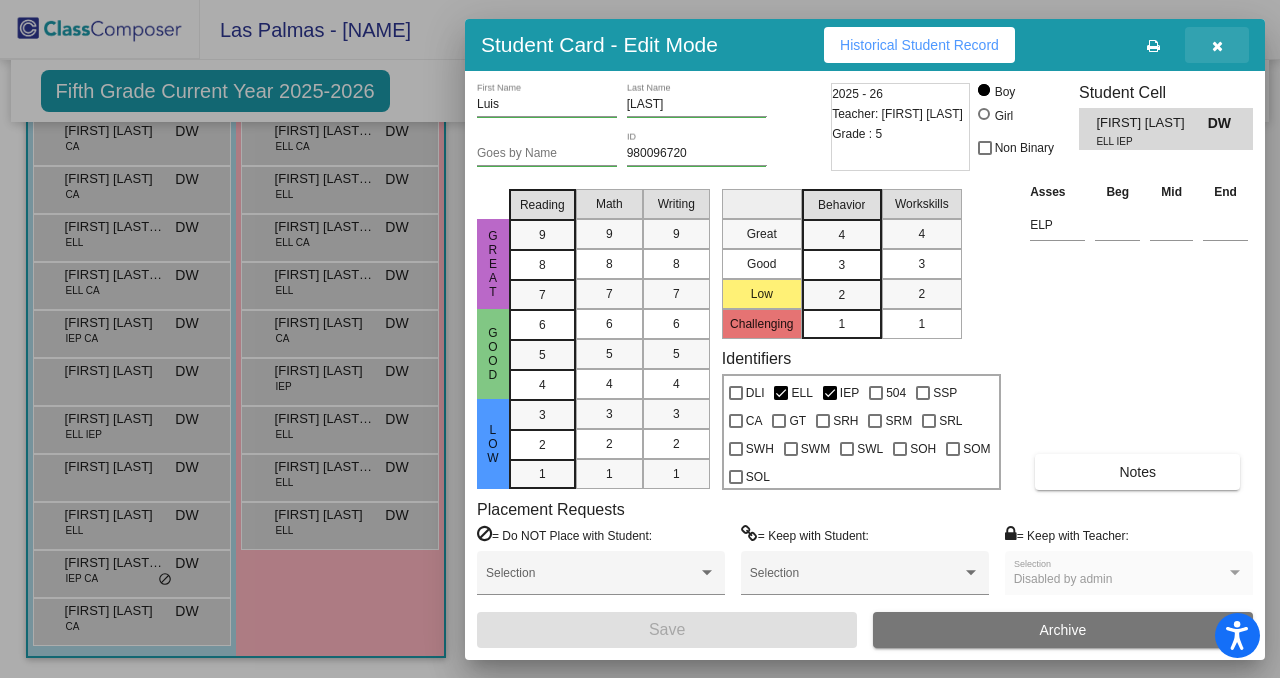 click at bounding box center [1217, 46] 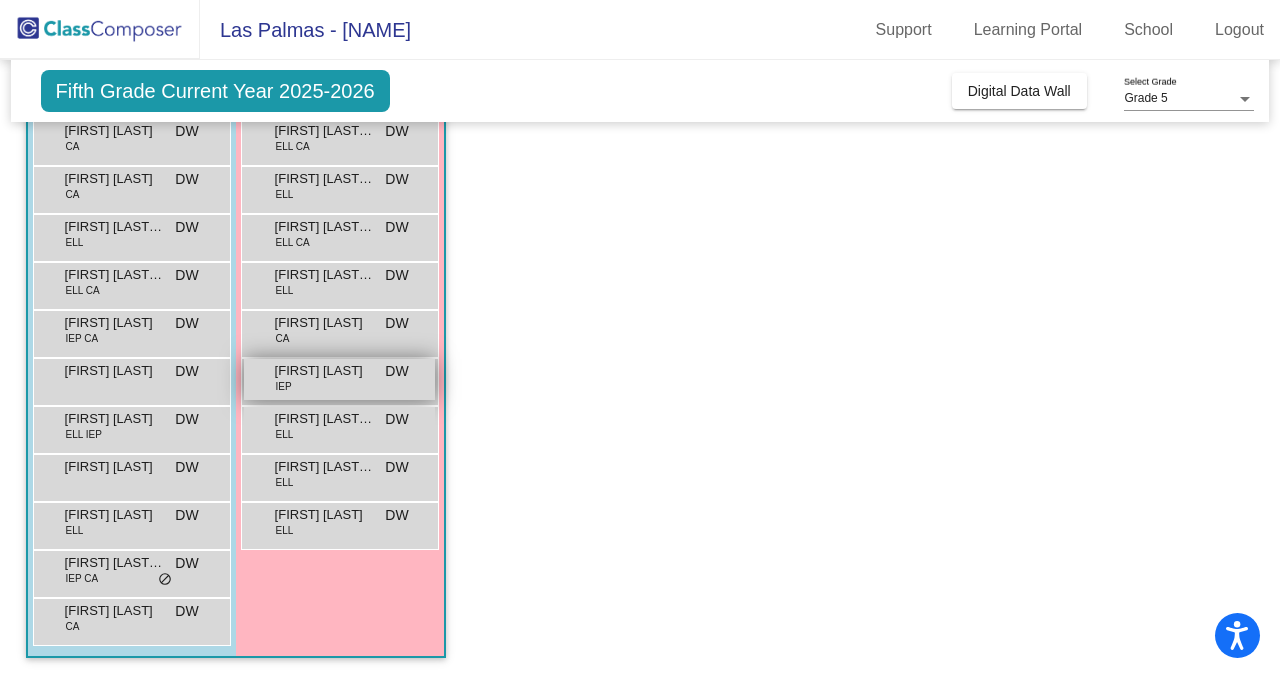 click on "[FIRST] [LAST] IEP DW lock do_not_disturb_alt" at bounding box center (339, 379) 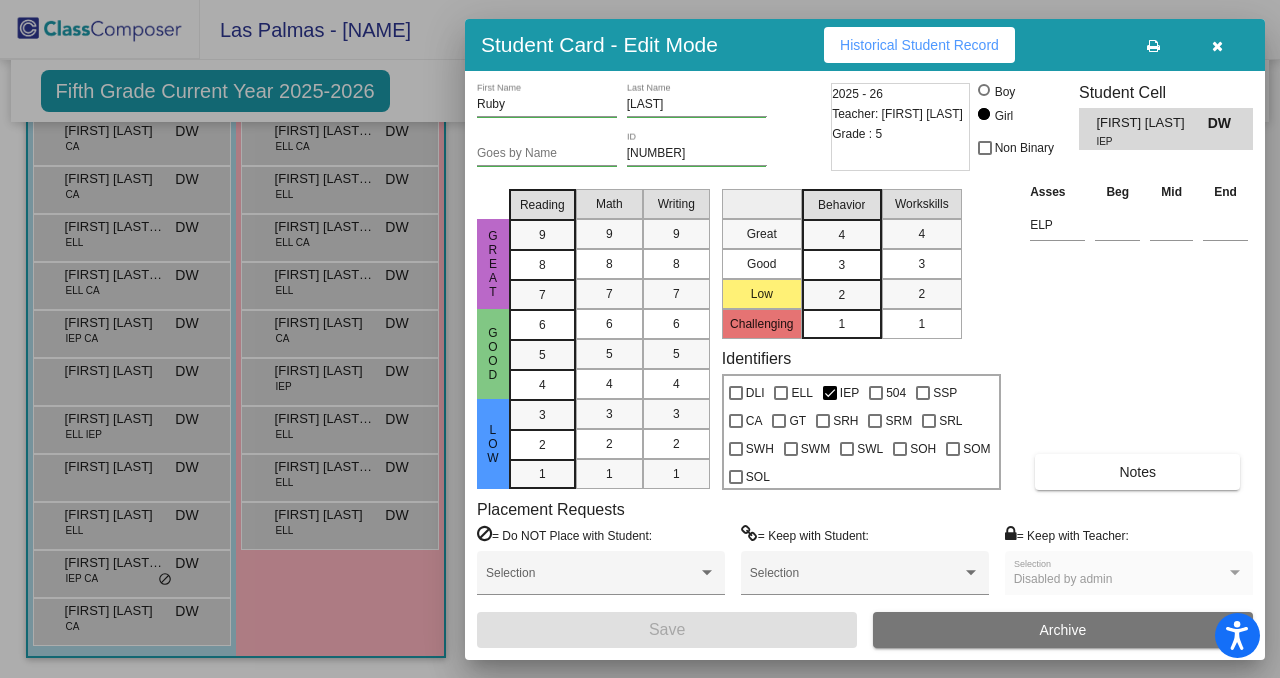 click on "Historical Student Record" at bounding box center (919, 45) 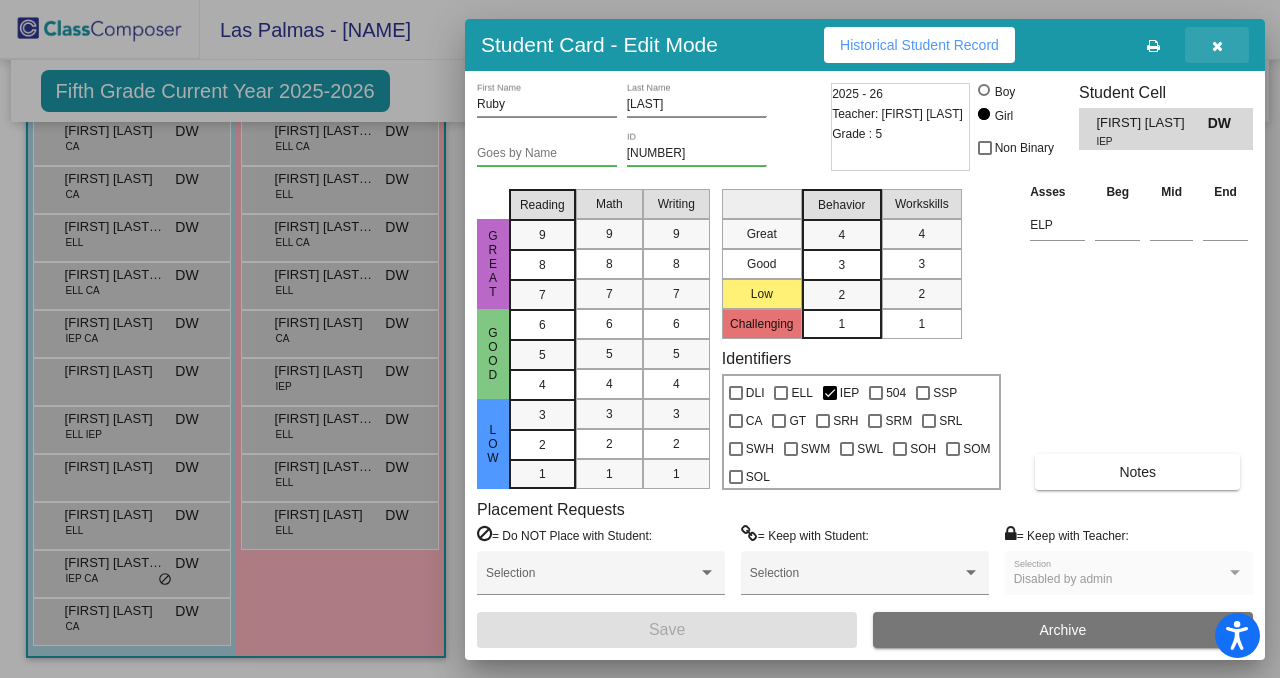 click at bounding box center (1217, 46) 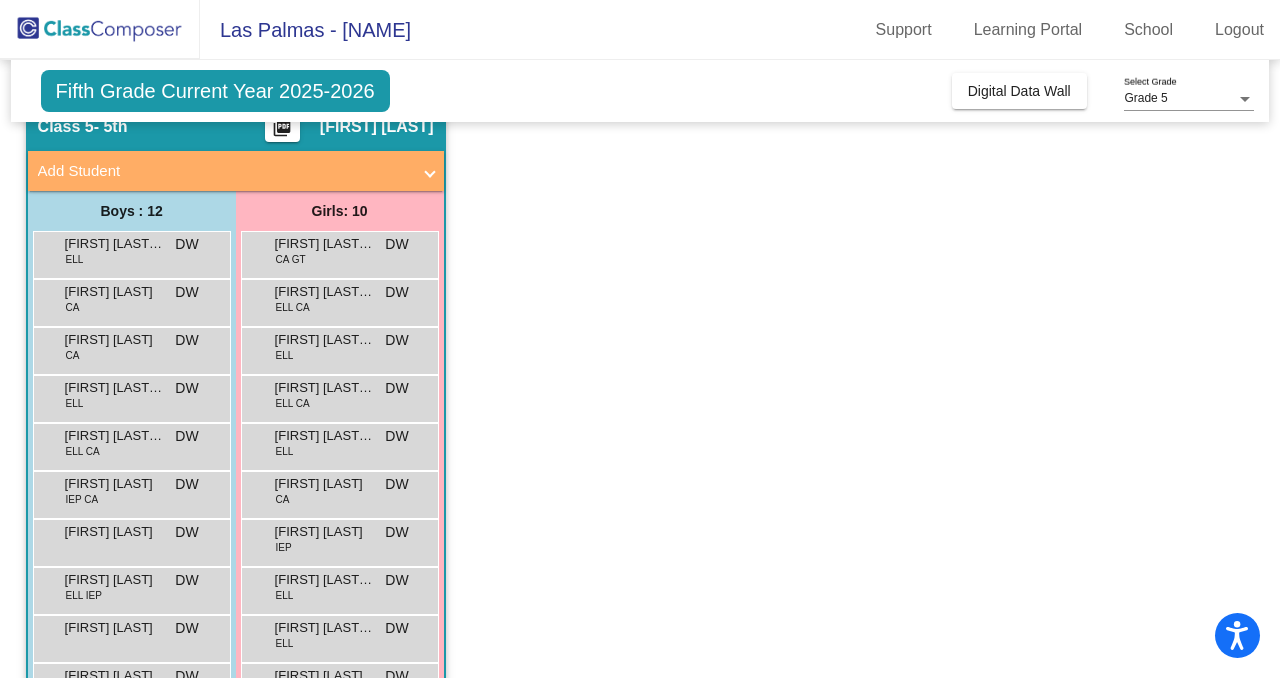 scroll, scrollTop: 50, scrollLeft: 0, axis: vertical 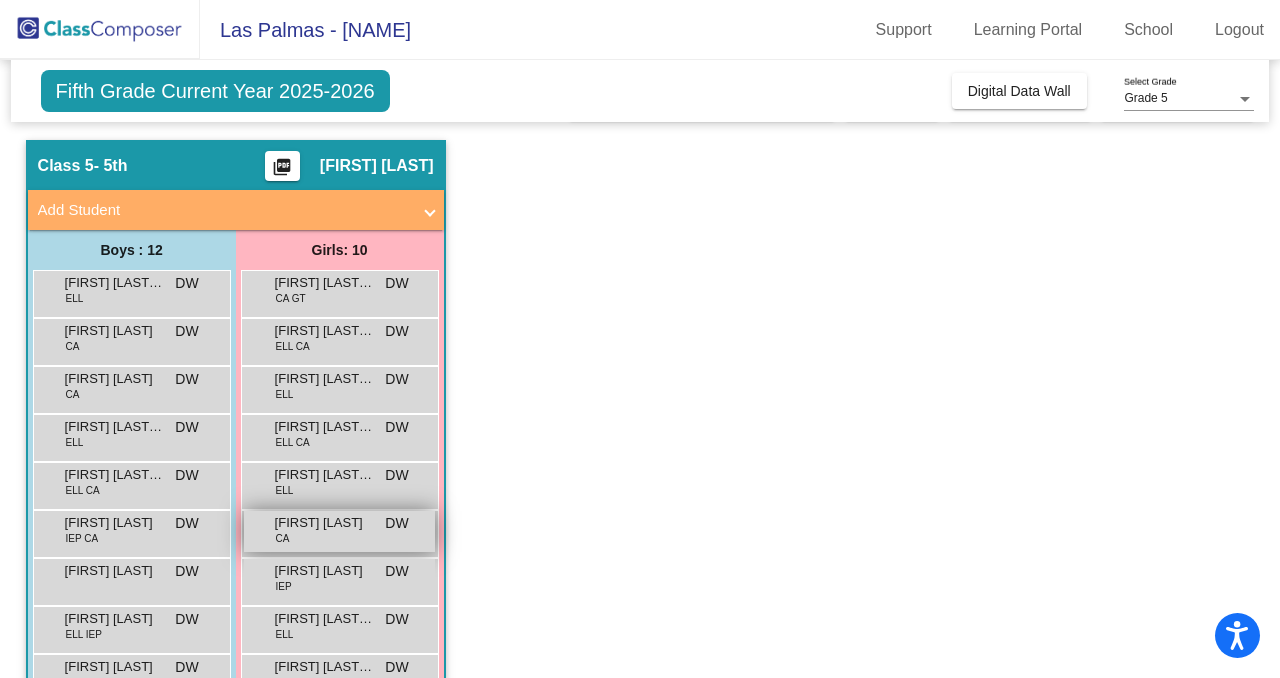 click on "[FIRST] [LAST]" at bounding box center [325, 523] 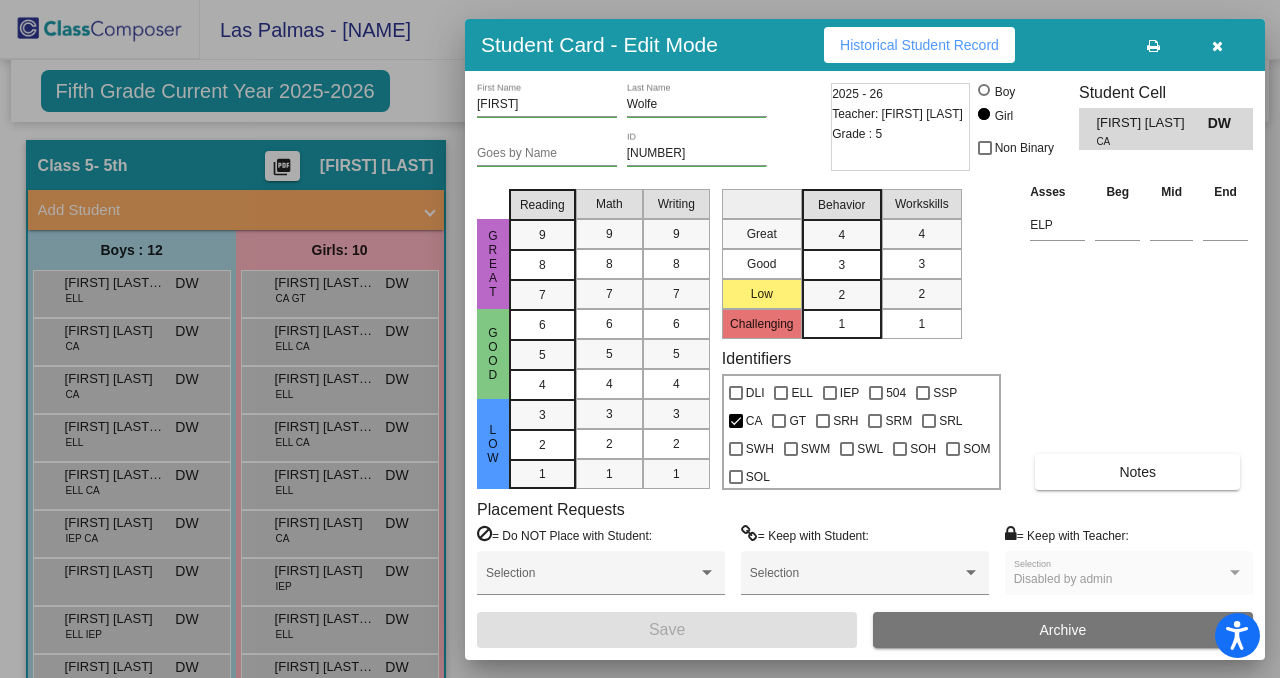 click on "Historical Student Record" at bounding box center (919, 45) 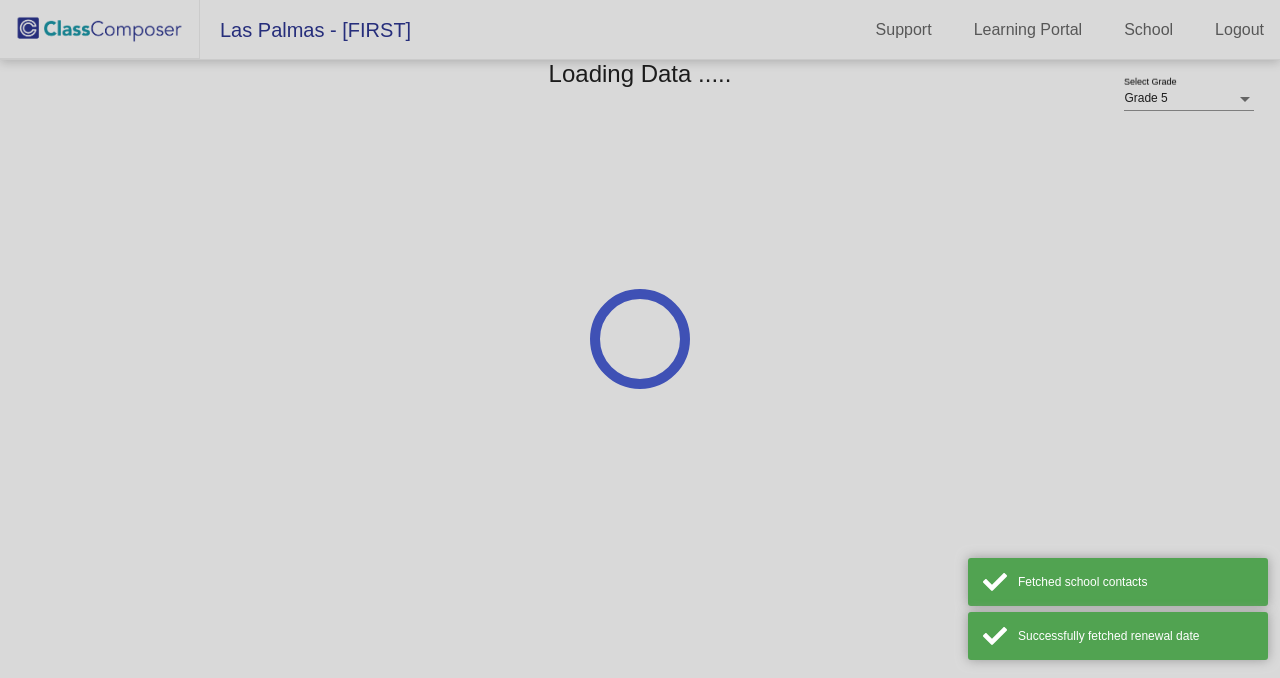 scroll, scrollTop: 0, scrollLeft: 0, axis: both 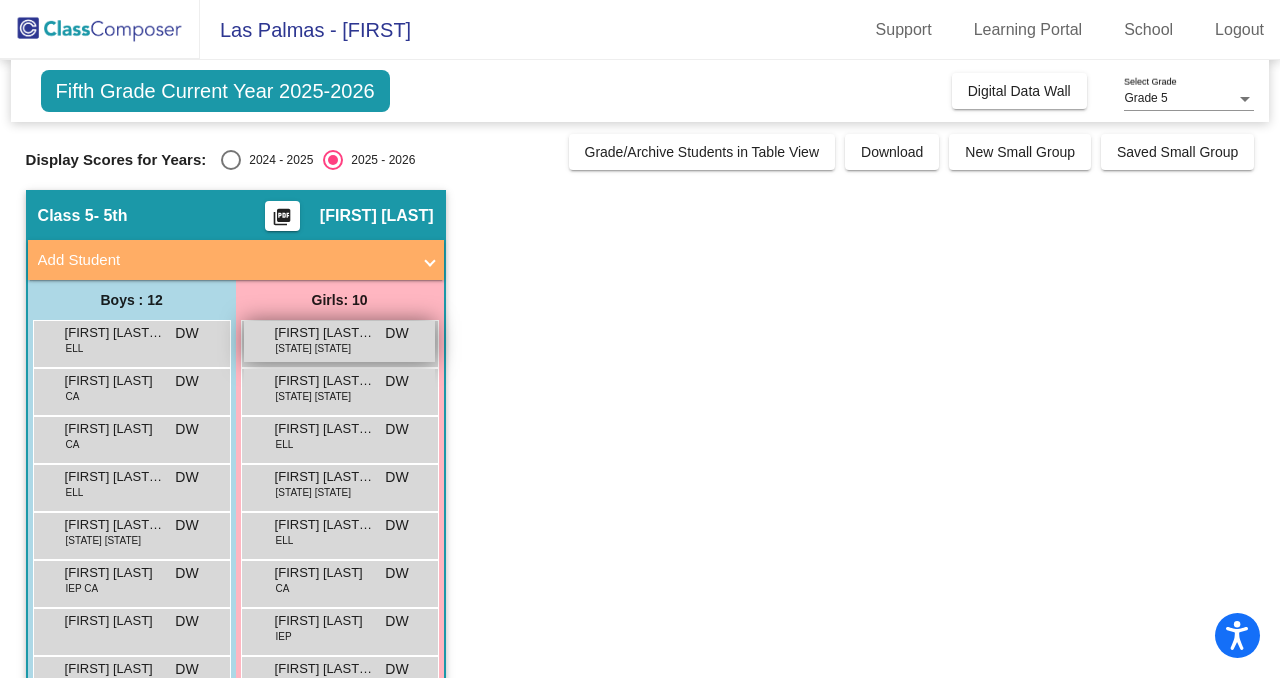 click on "[FIRST] [LAST] [LAST]" at bounding box center (325, 333) 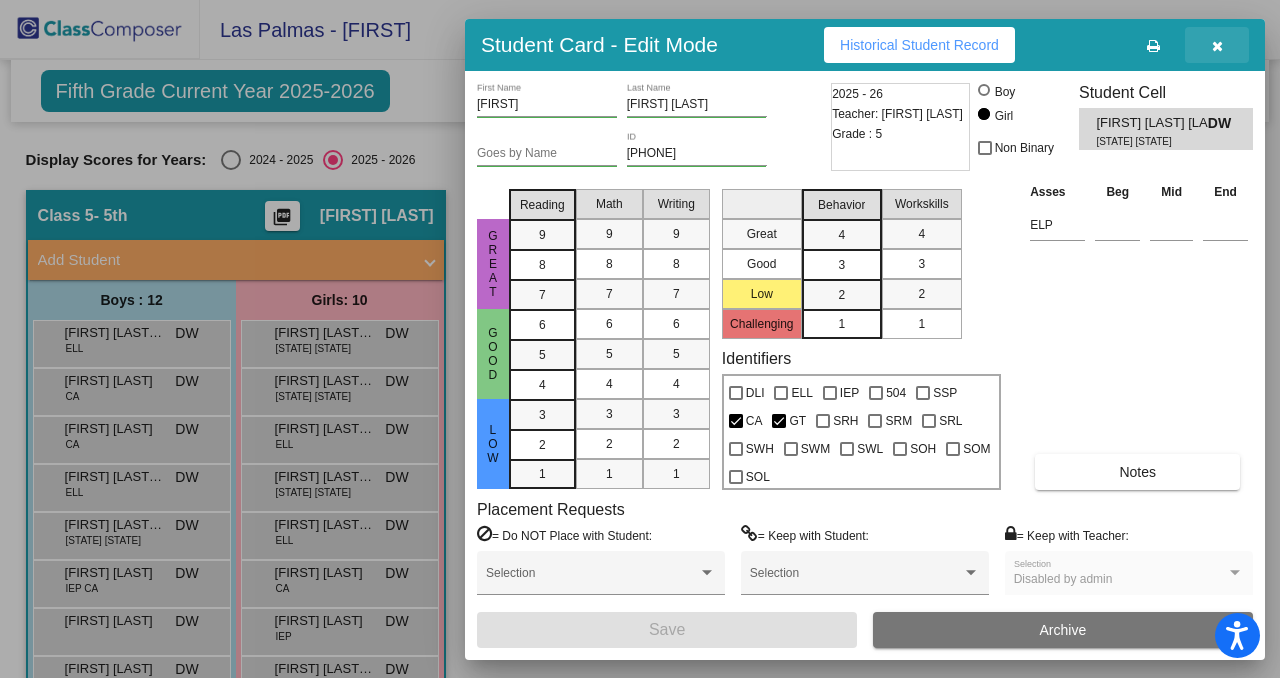 click at bounding box center [1217, 46] 